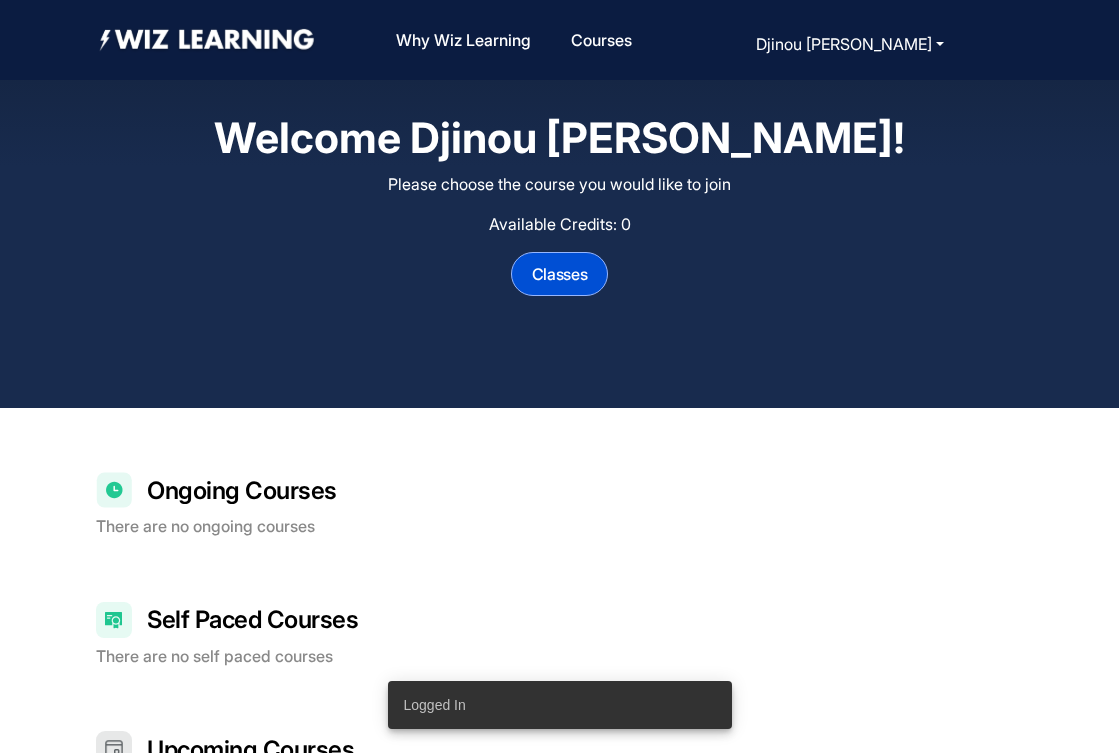scroll, scrollTop: 0, scrollLeft: 0, axis: both 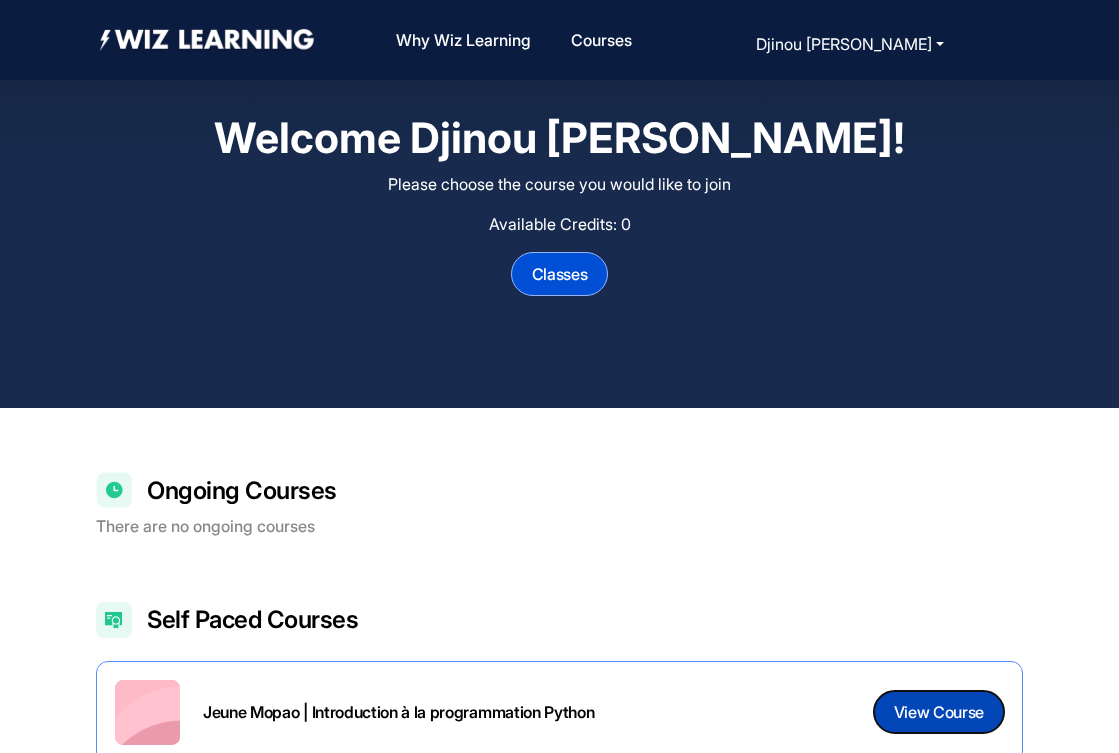 click on "View Course" 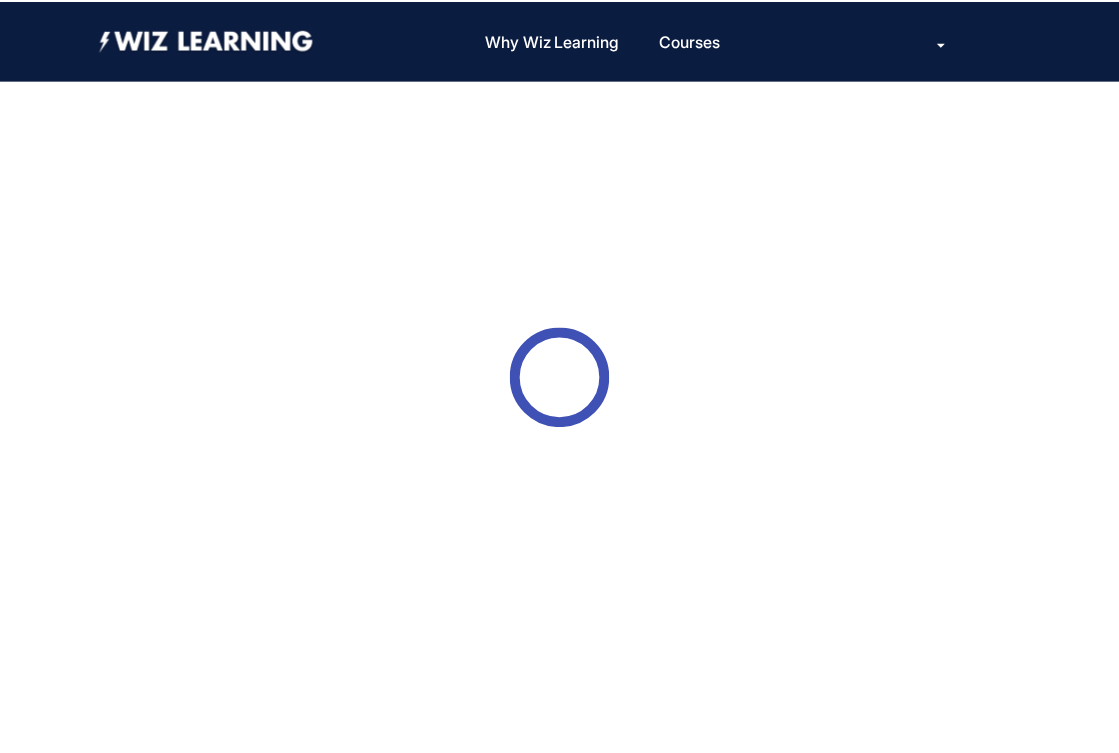 scroll, scrollTop: 0, scrollLeft: 0, axis: both 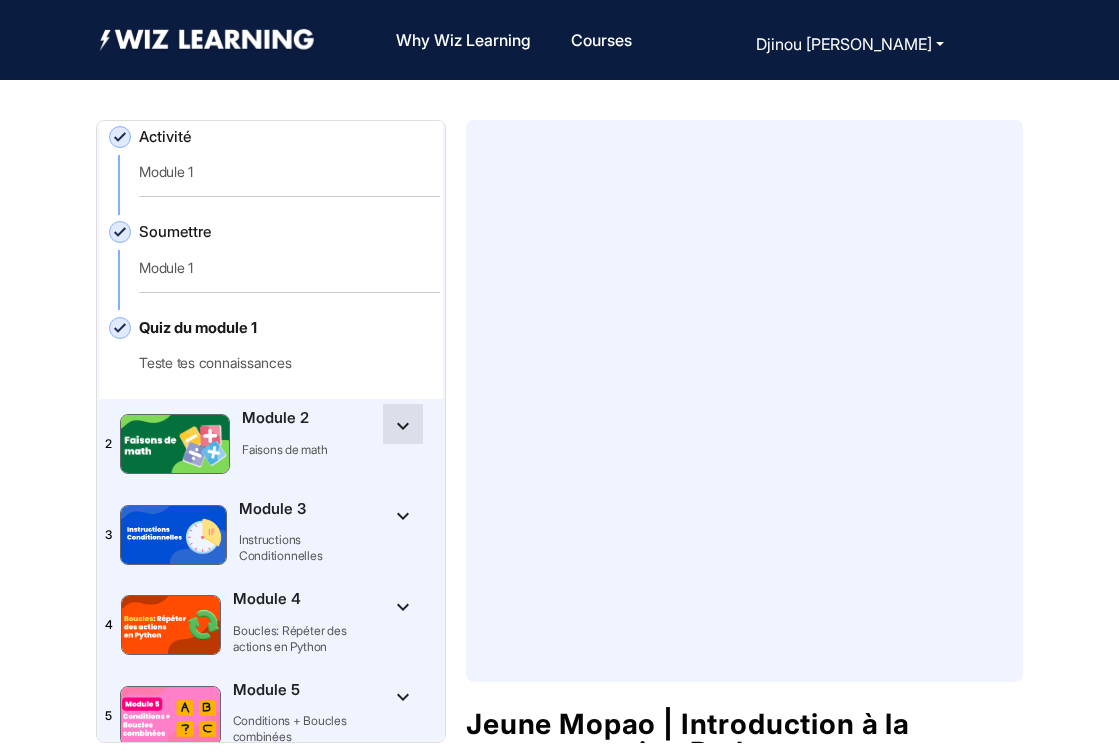 click on "keyboard_arrow_down" 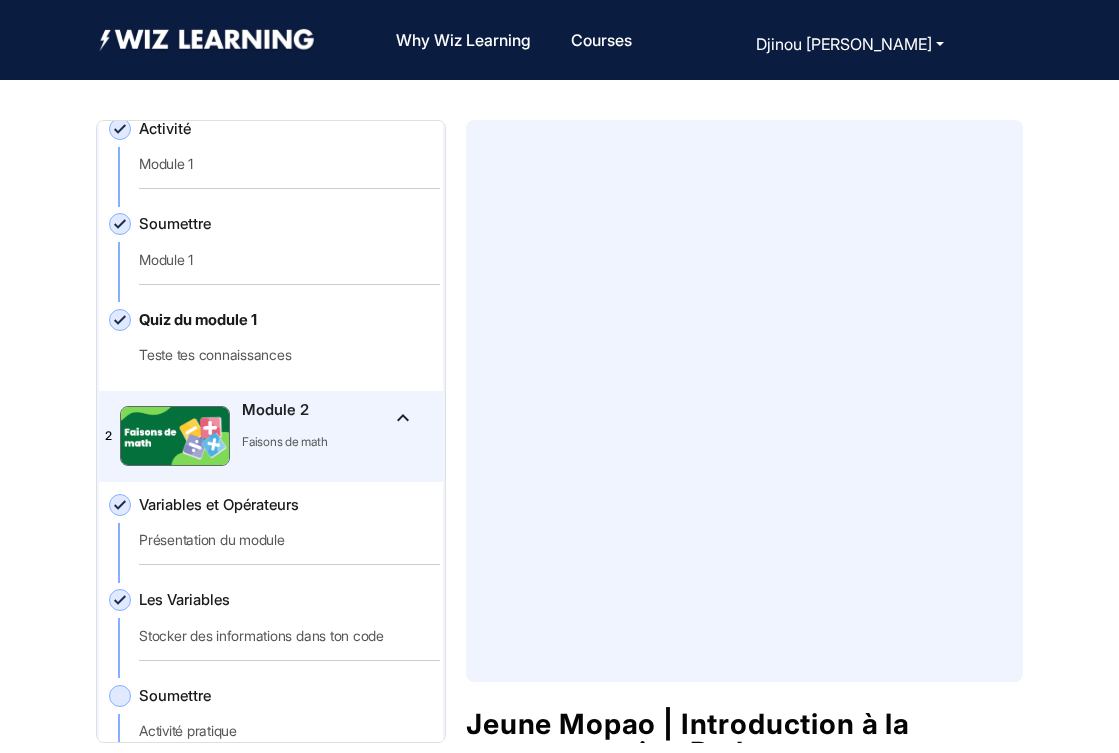scroll, scrollTop: 728, scrollLeft: 0, axis: vertical 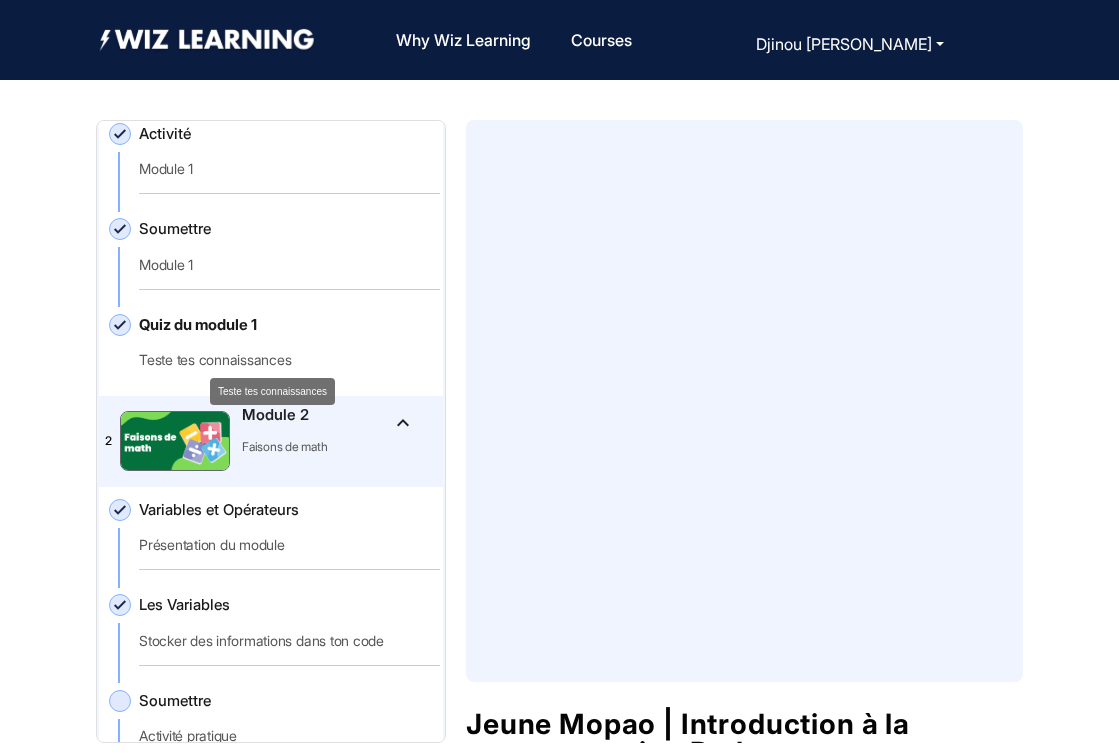 click on "Teste tes connaissances" 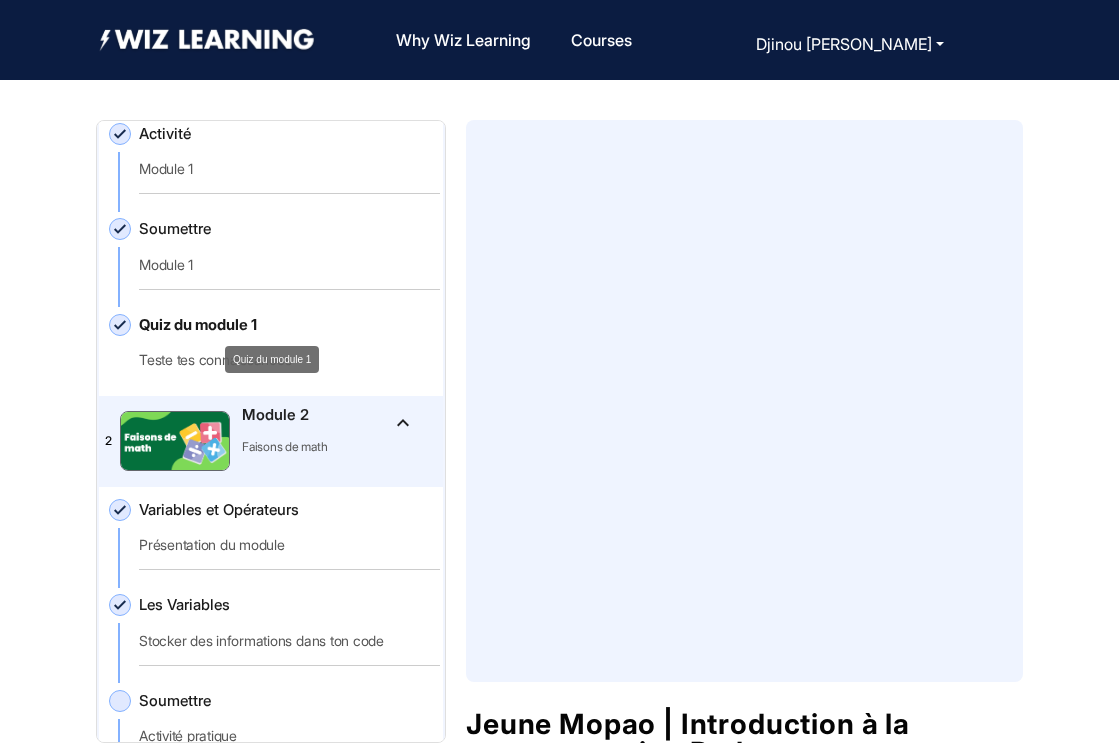 click on "Quiz du module 1" 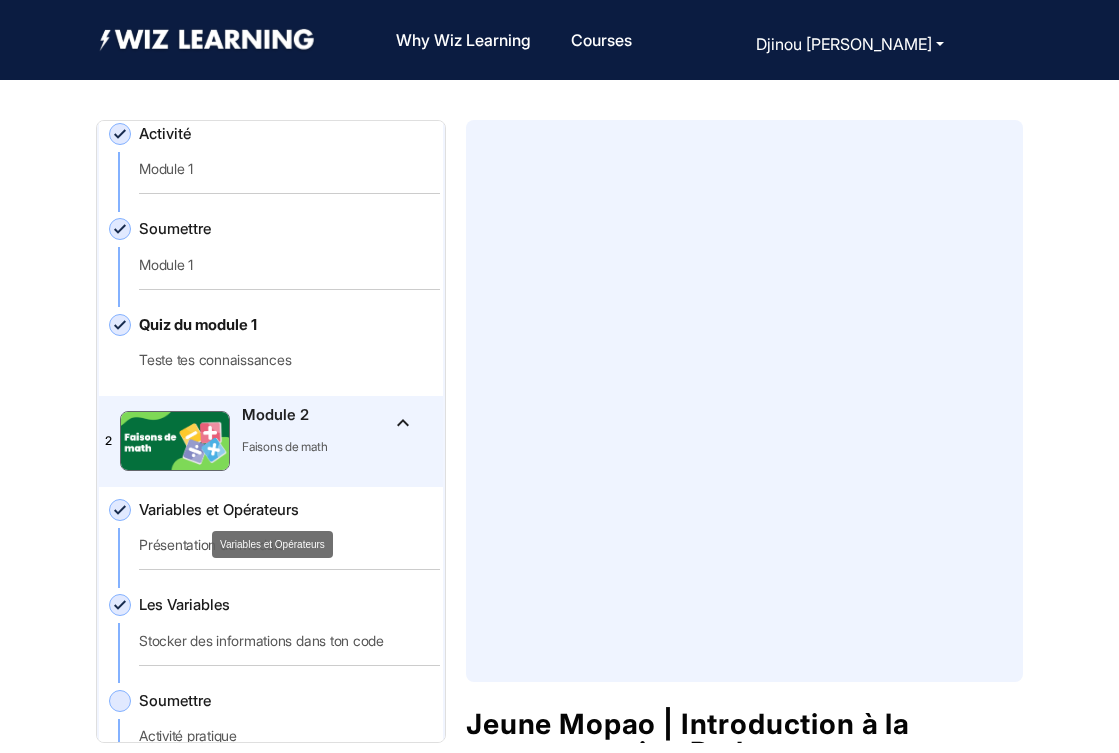 click on "Variables et Opérateurs" 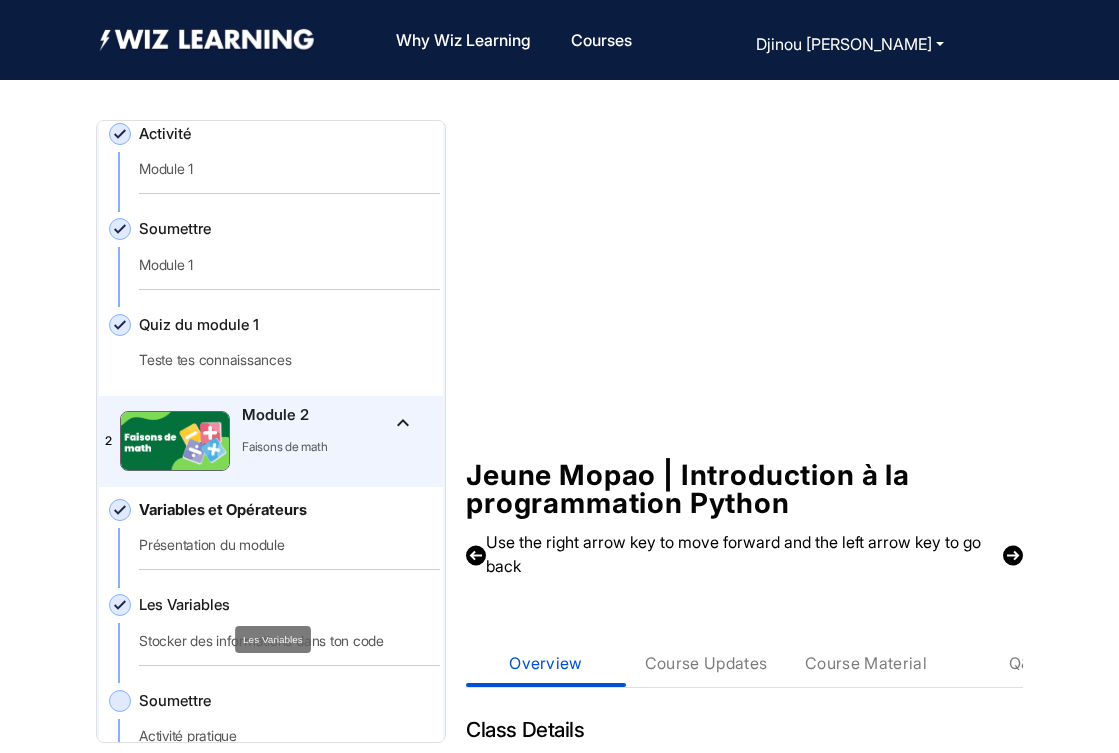 click on "Les Variables" 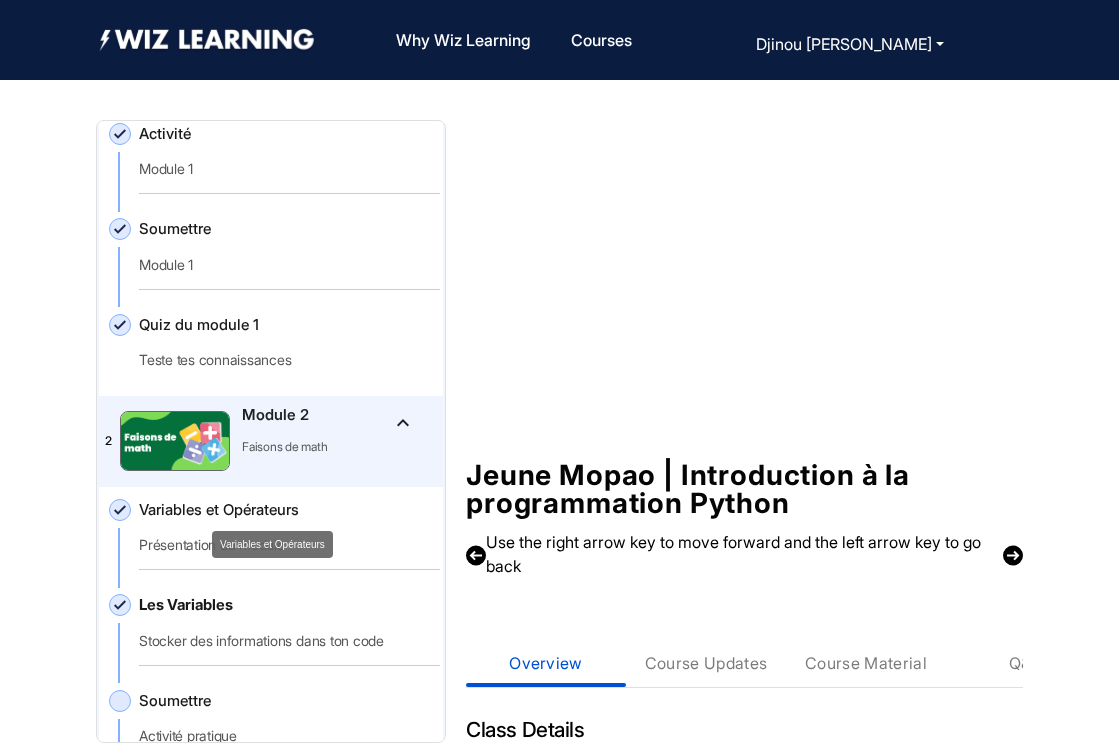 click on "Variables et Opérateurs" 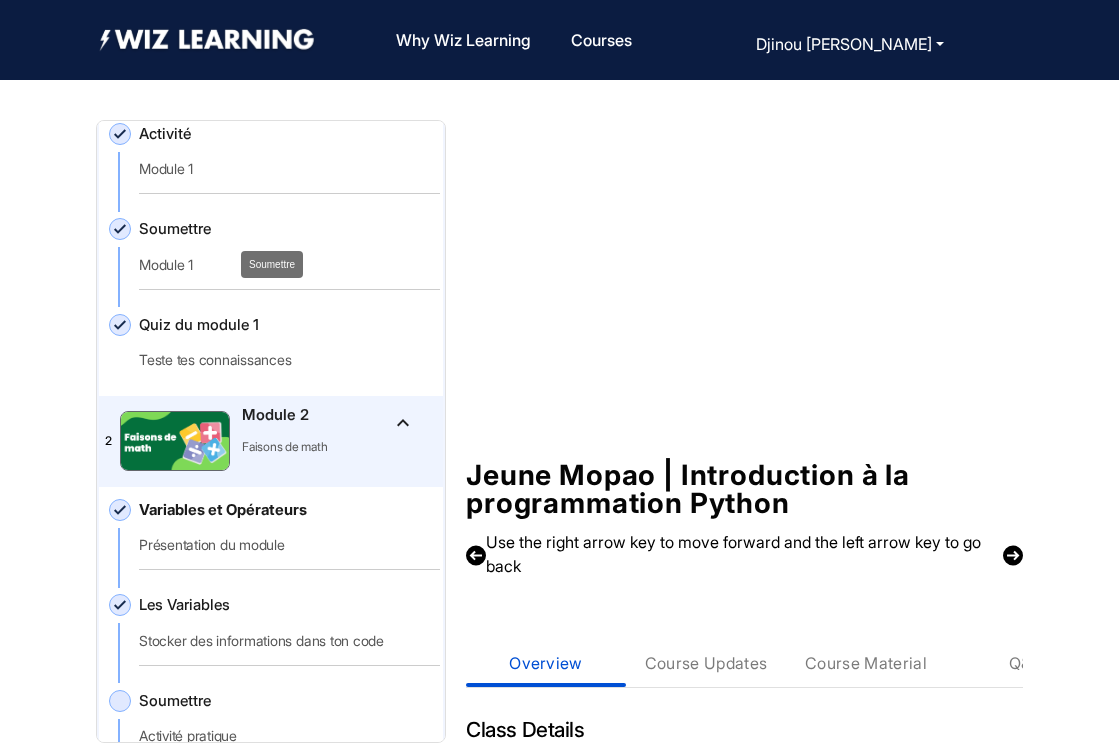 click on "Soumettre" 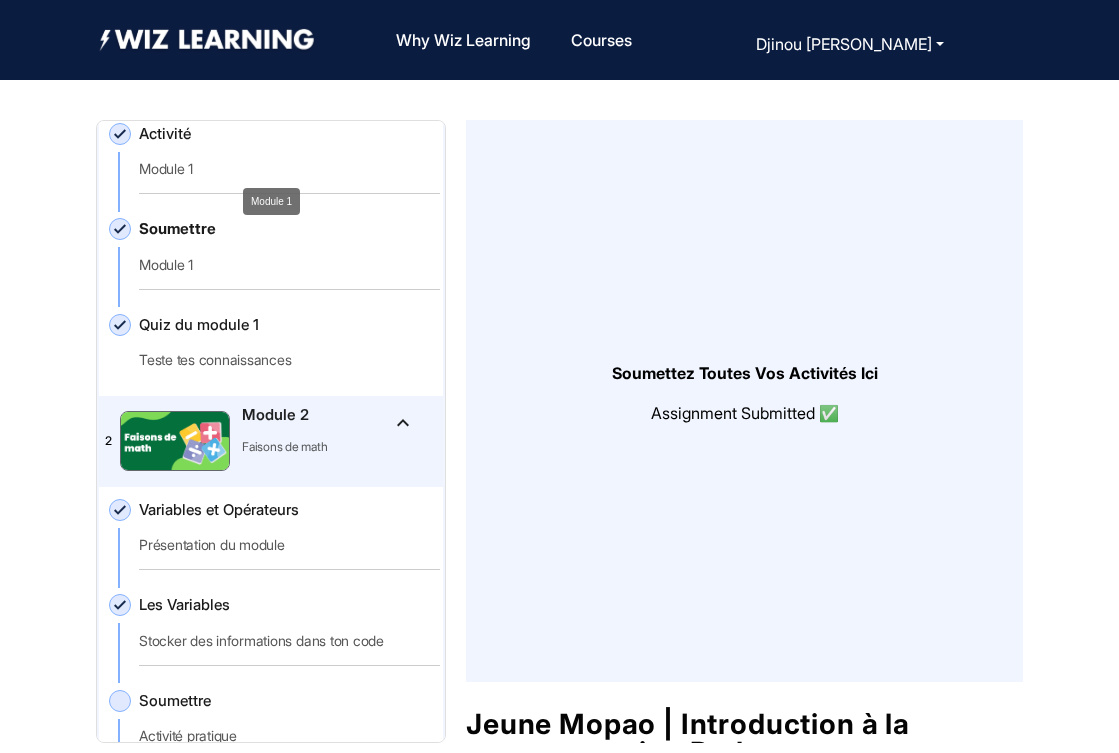 click on "Module 1" 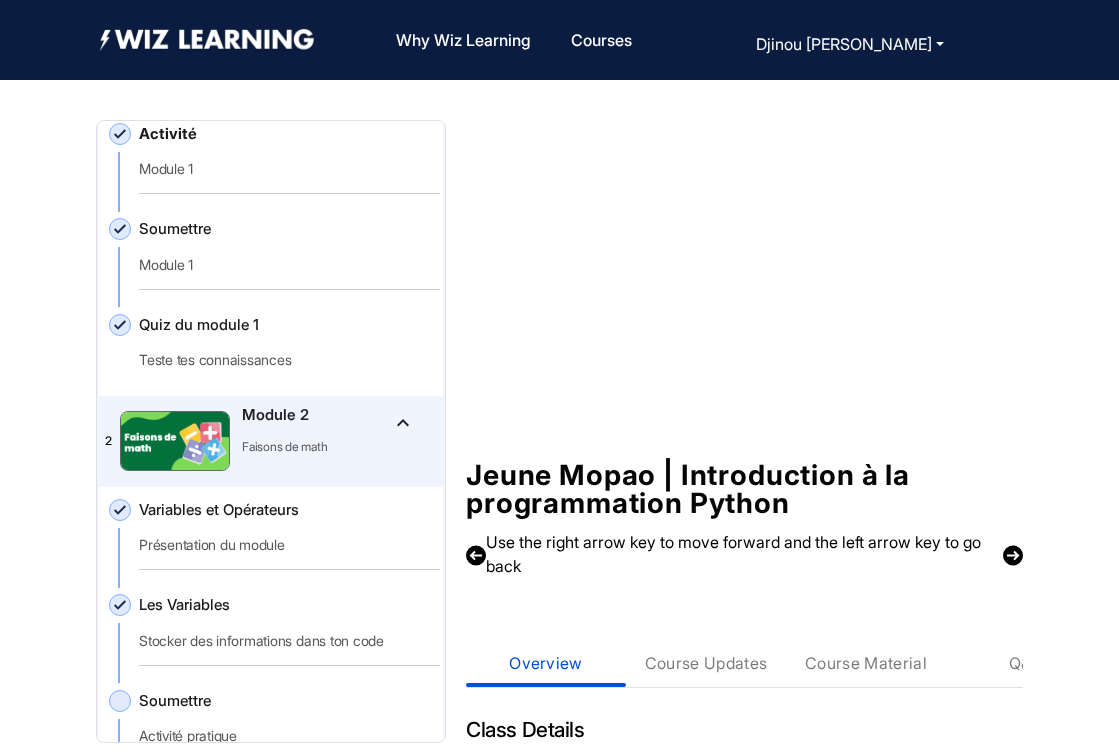 click 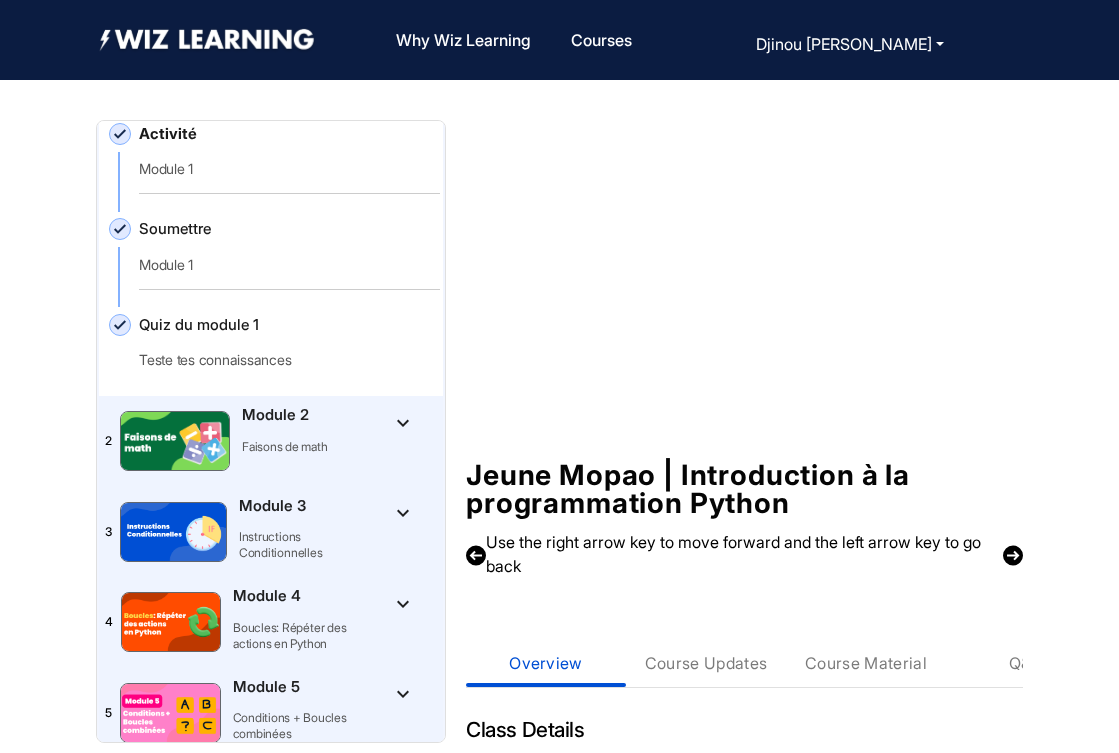 click on "Soumettre   Module 1" 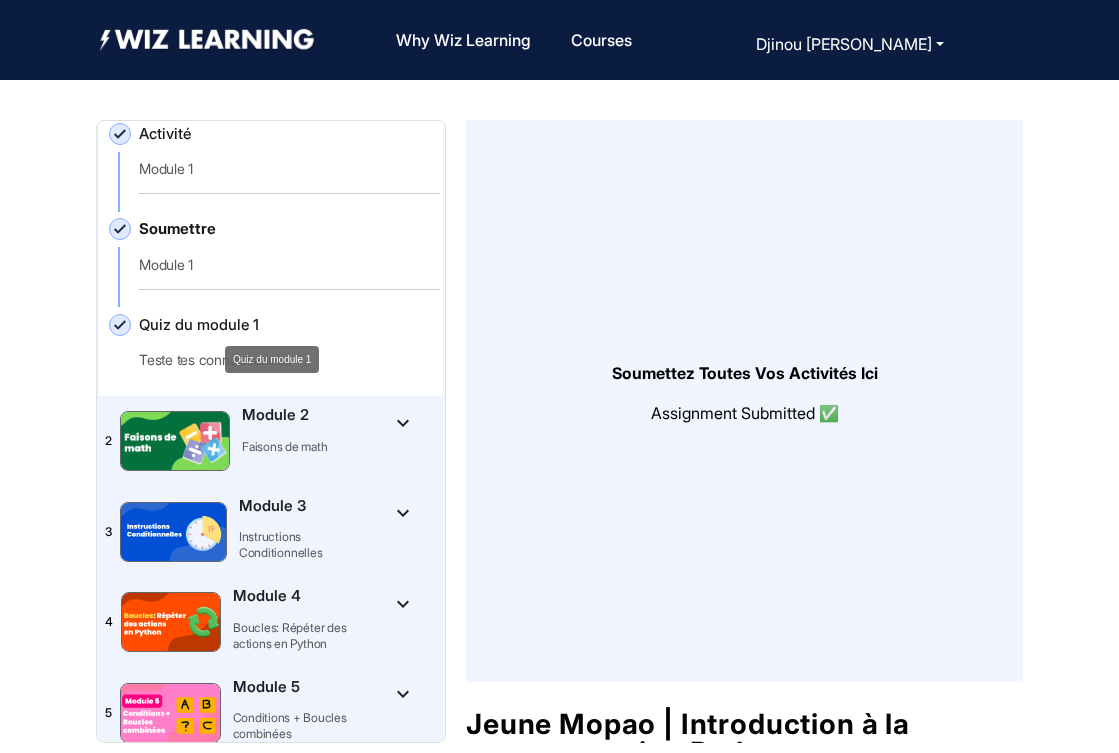 click on "Quiz du module 1" 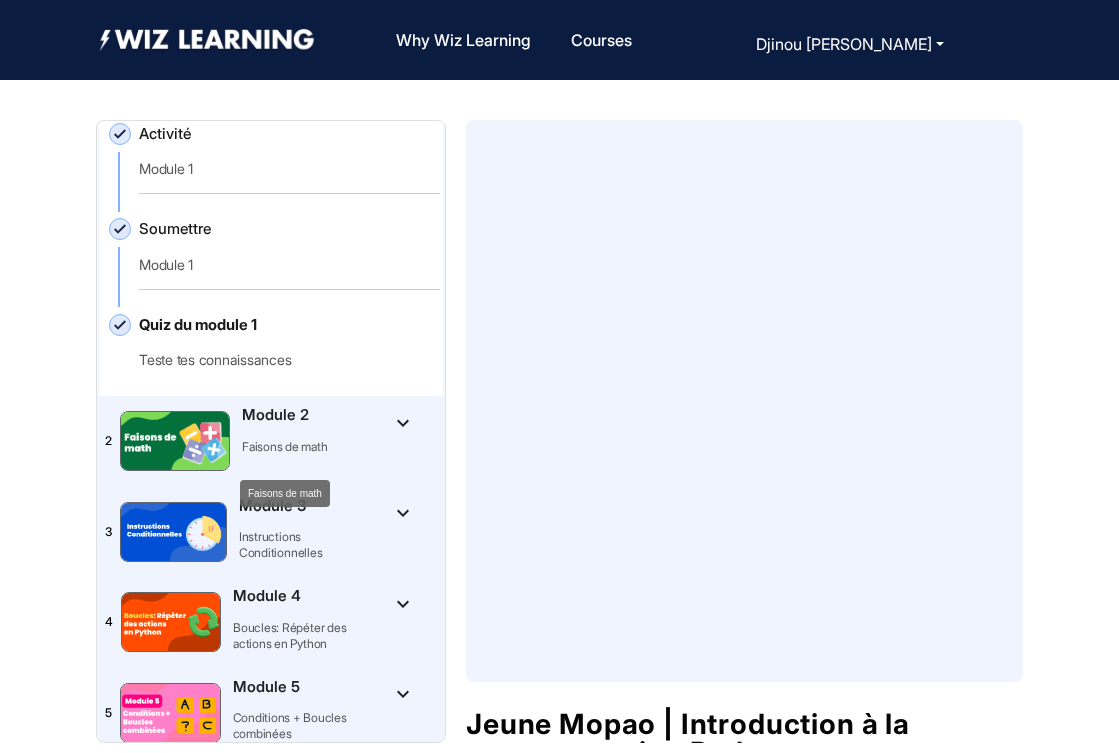 click on "Faisons de math" 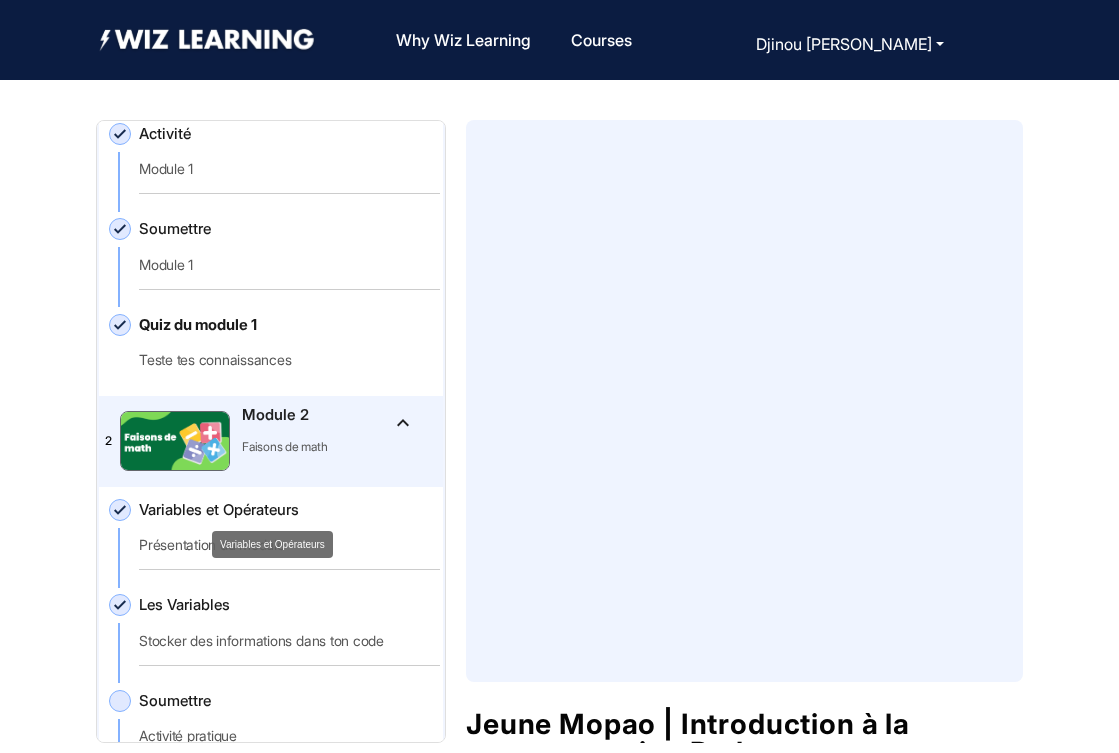 click on "Variables et Opérateurs" 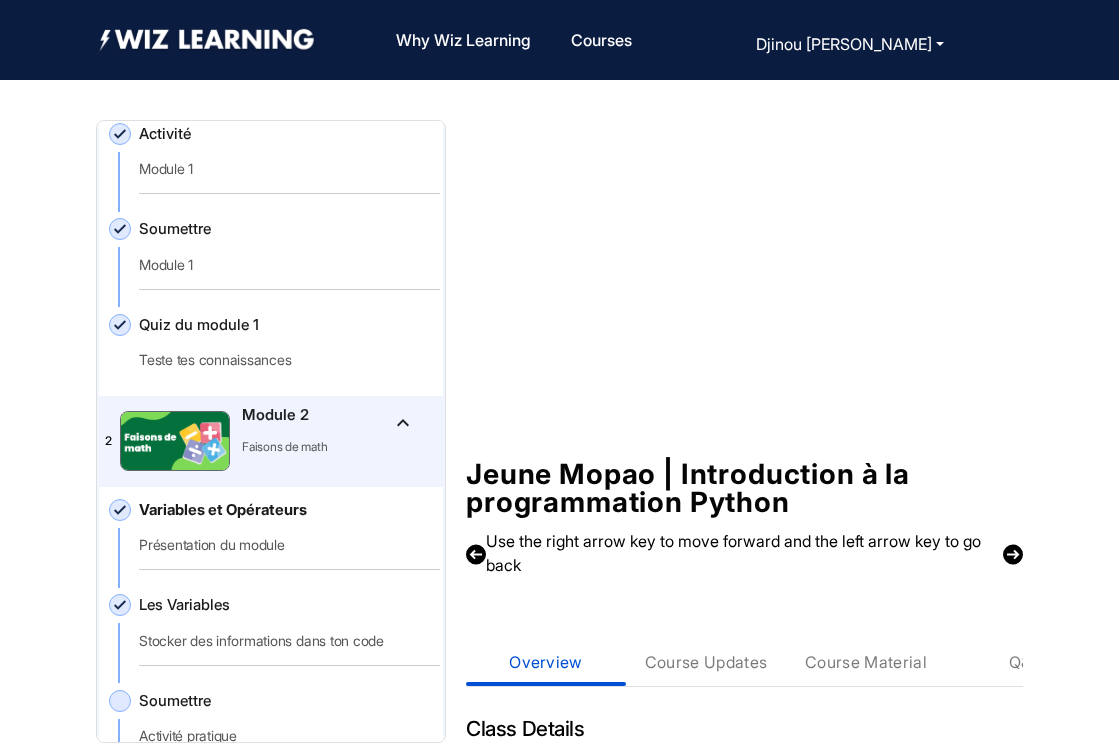 scroll, scrollTop: 0, scrollLeft: 0, axis: both 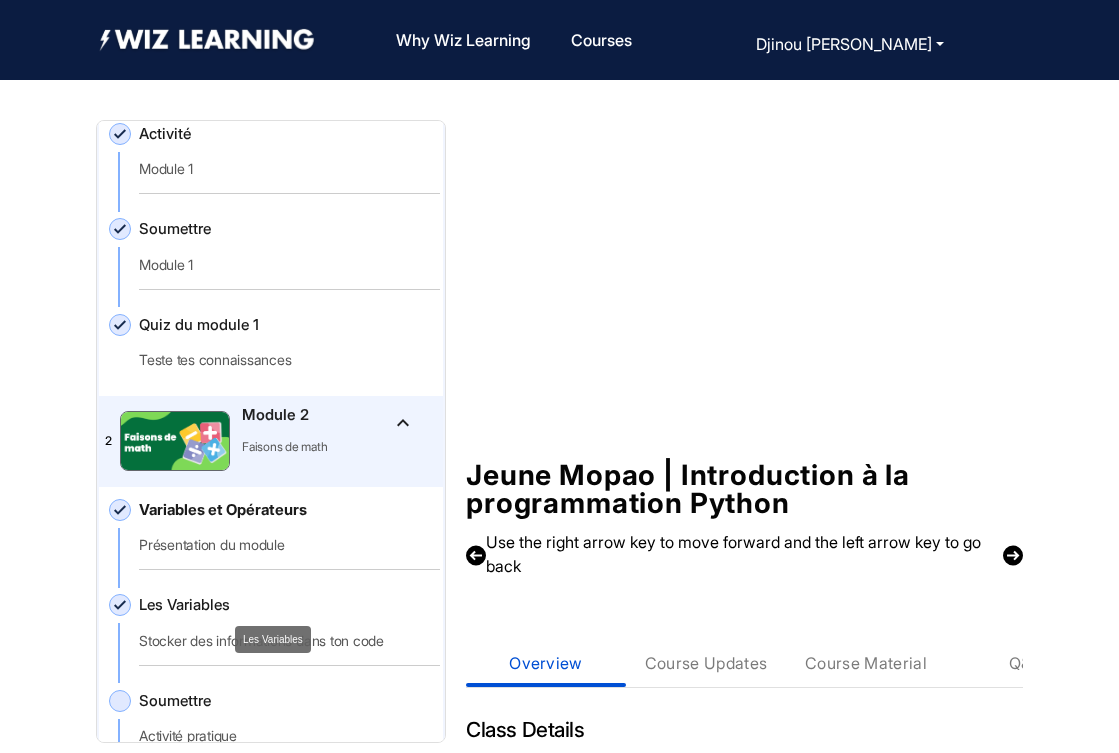click on "Les Variables" 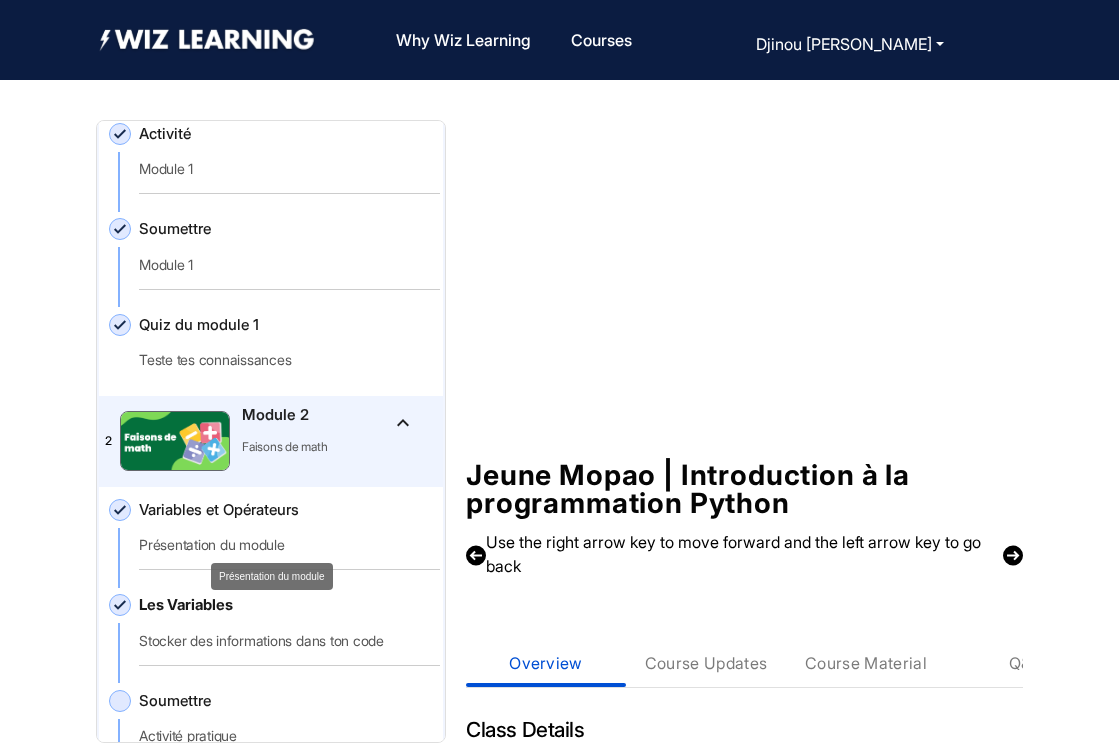 click on "Why Wiz Learning  Programs Courses  Djinou [PERSON_NAME]   Dashboard   Sign Out   Djinou [PERSON_NAME]   Dashboard   Sign Out
Jeune Mopao | Introduction à la programmation Python  Use the right arrow key to move forward and the left arrow key to go back  Course Content Overview Course Updates Course Material Q&A Class Details Aperçu du cours: Dans ce cours, les élèves apprendront à écrire du véritable code Python en utilisant un éditeur basé sur un navigateur. Grâce à des leçons interactives, des activités pratiques et des projets créatifs, ils développeront une base solide dans les concepts fondamentaux de la programmation, tels que les variables, les entrées/sorties, les conditions, les boucles, les fonctions et les chaînes de caractères. À la fin du cours, les élèves seront capables d’écrire et de déboguer des programmes Python, de créer des jeux et des applications simples, et d’utiliser Python en toute confiance pour résoudre des problèmes. Supply Checklist  1" at bounding box center (559, 699) 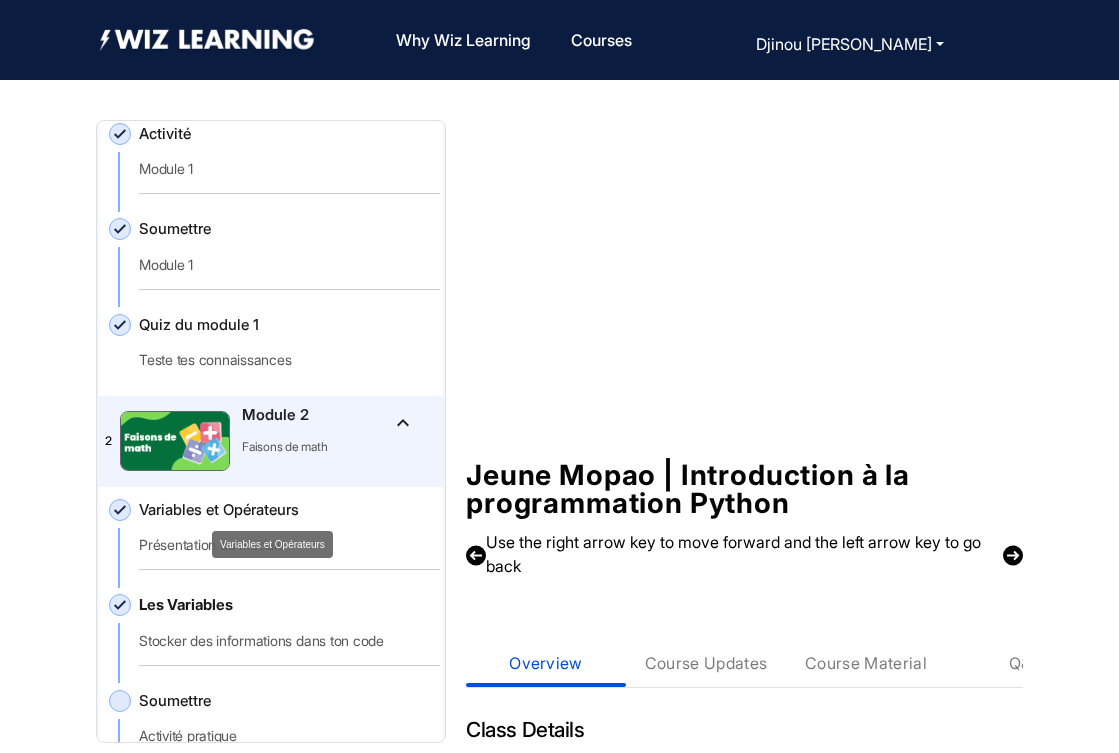 drag, startPoint x: 262, startPoint y: 508, endPoint x: 263, endPoint y: 521, distance: 13.038404 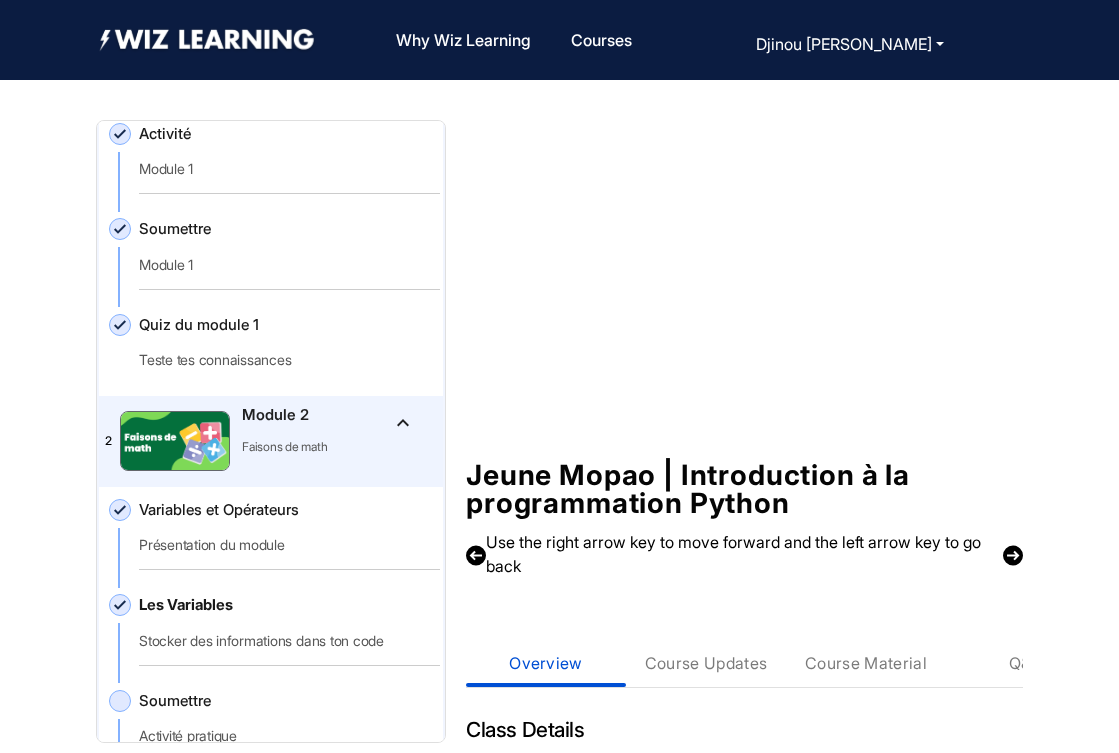 drag, startPoint x: 99, startPoint y: 504, endPoint x: 139, endPoint y: 505, distance: 40.012497 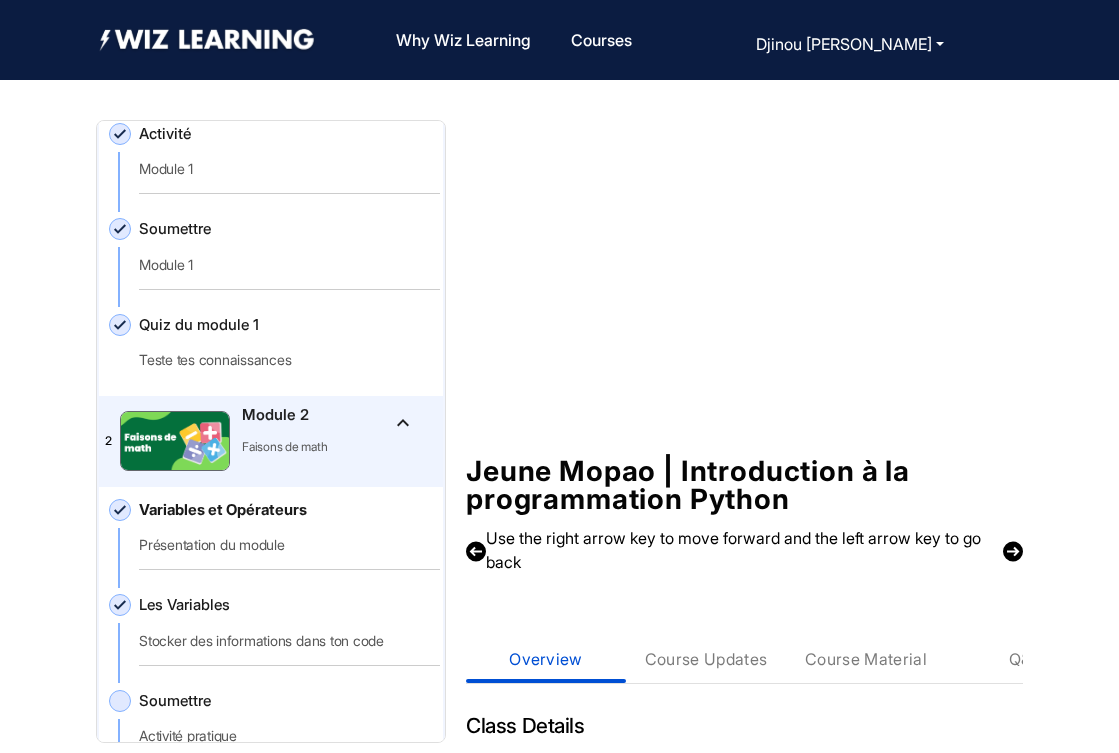 scroll, scrollTop: 8, scrollLeft: 0, axis: vertical 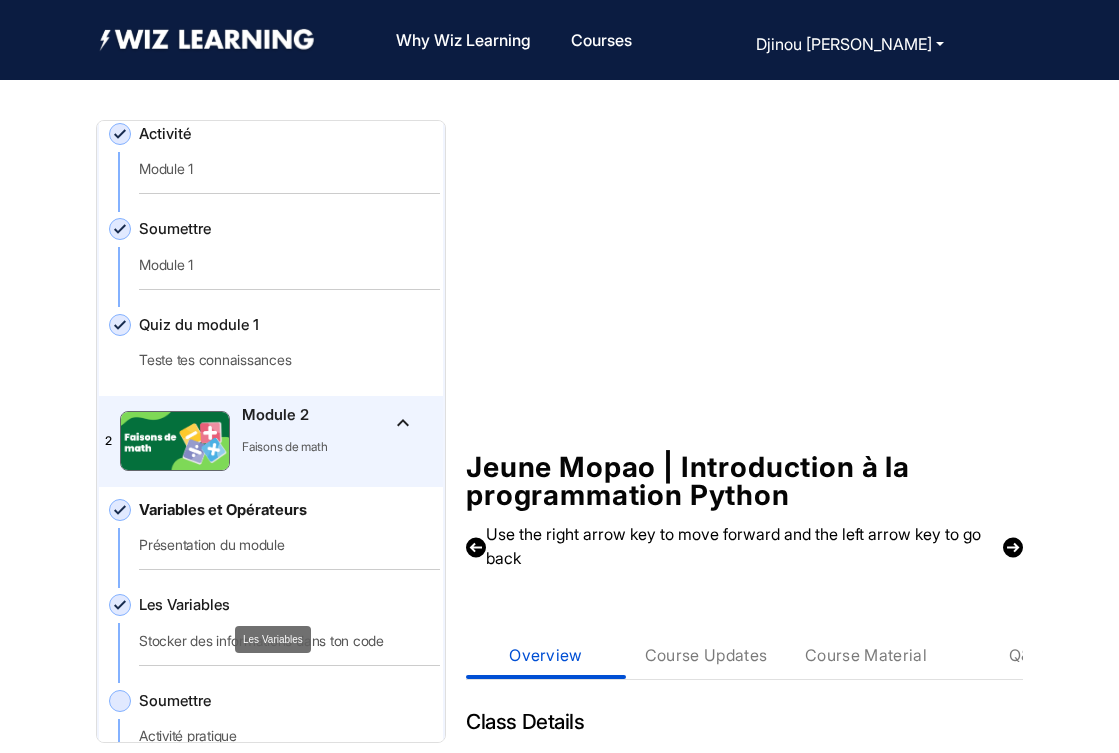 click on "Les Variables" 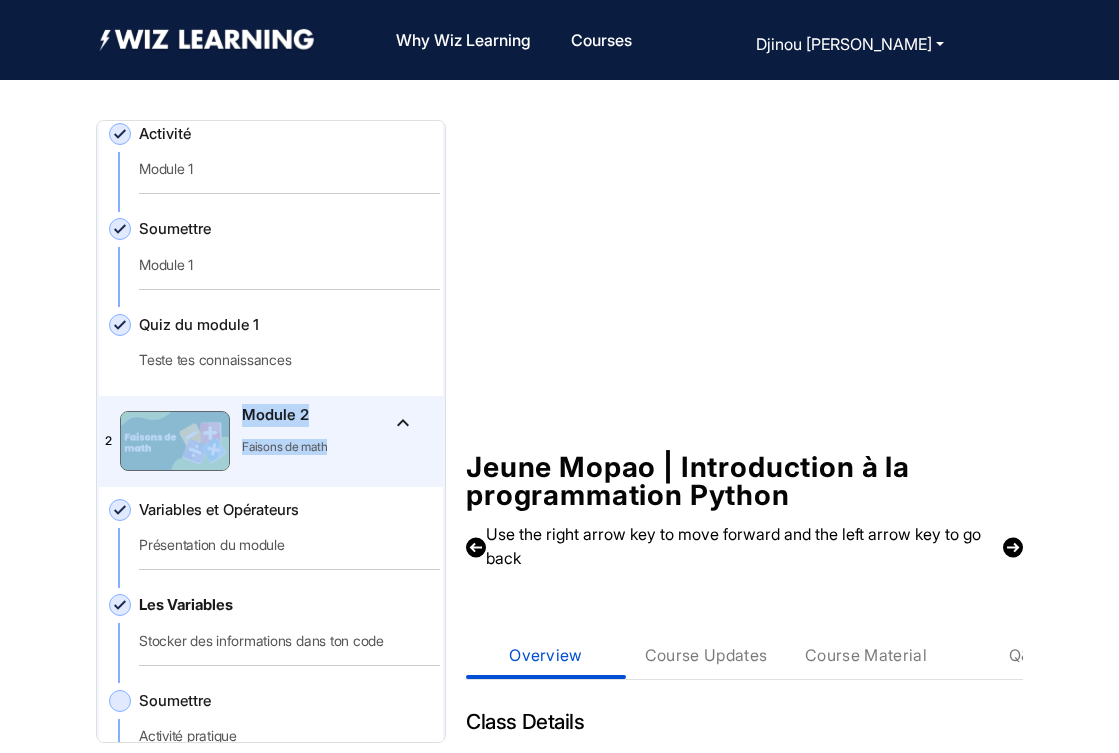drag, startPoint x: 439, startPoint y: 378, endPoint x: 440, endPoint y: 395, distance: 17.029387 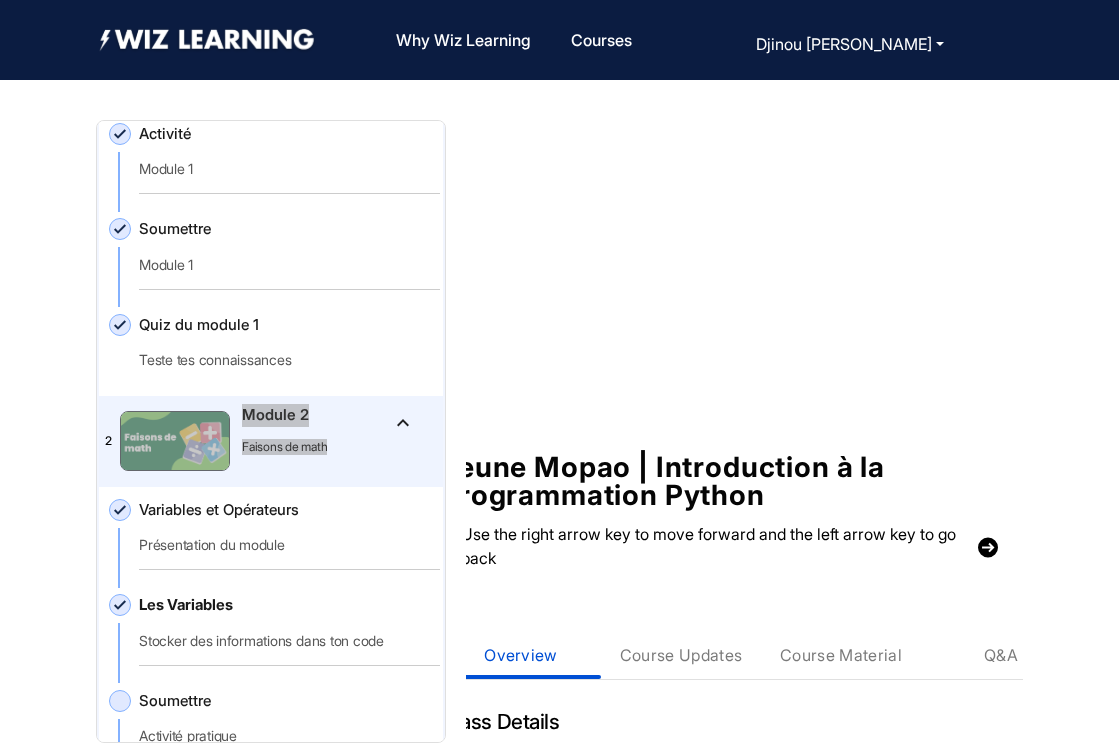 scroll, scrollTop: 8, scrollLeft: 40, axis: both 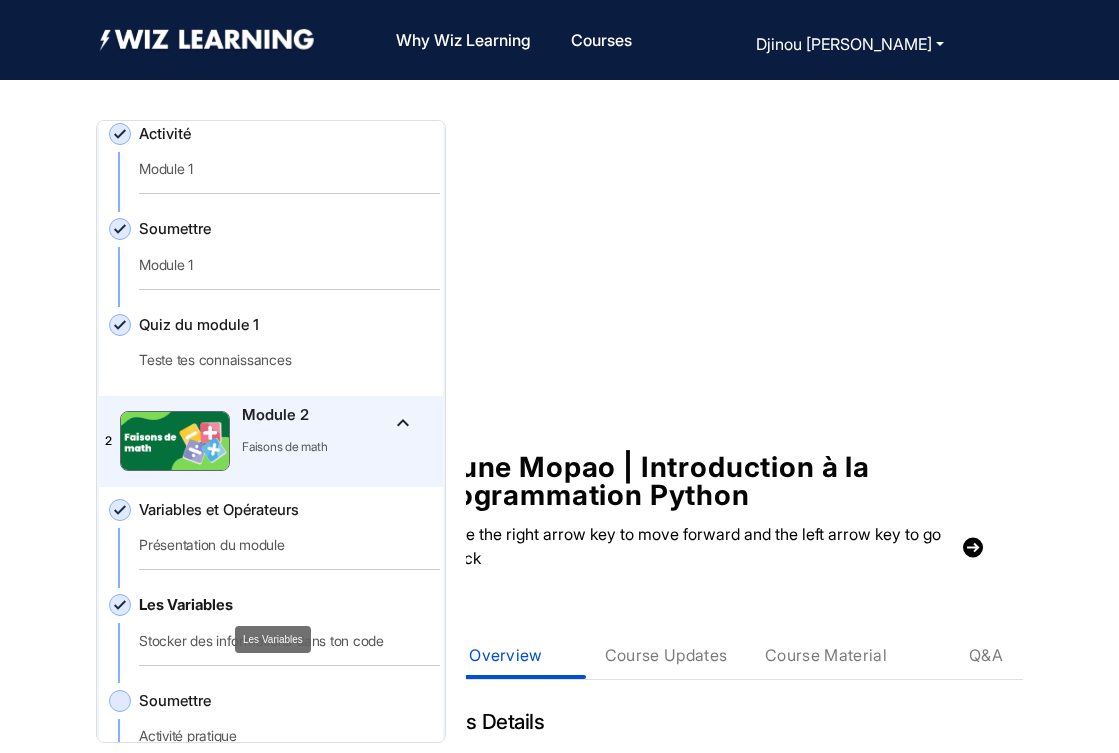 click on "Les Variables" at bounding box center (273, 639) 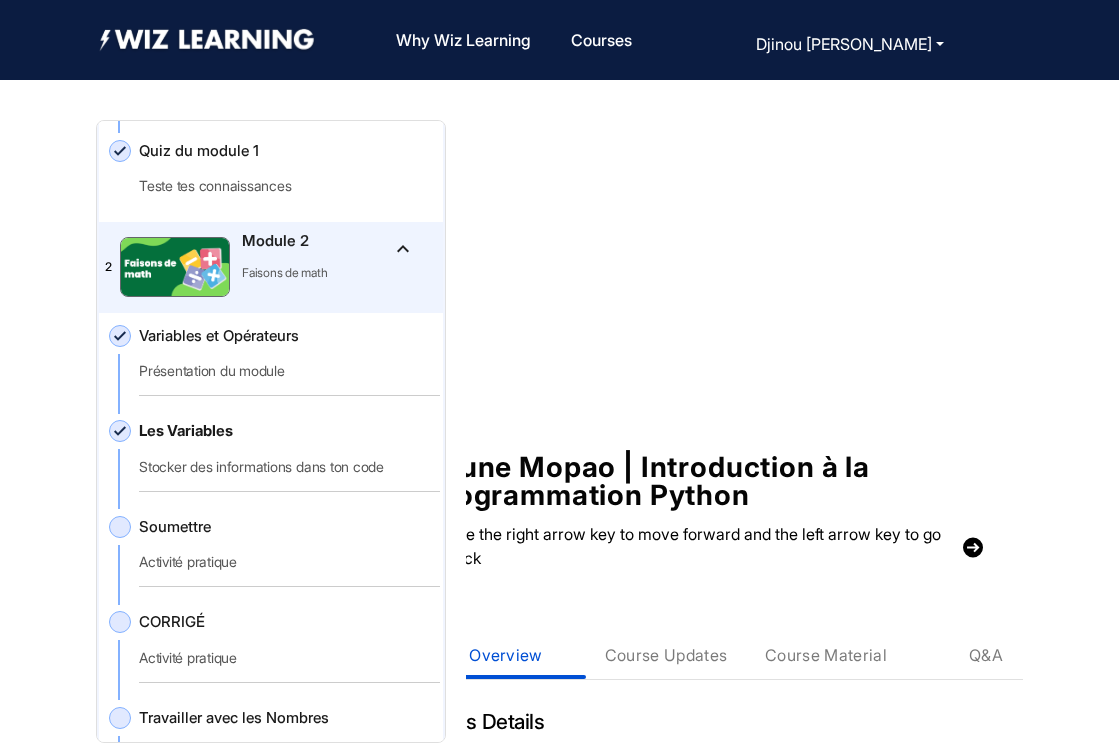 scroll, scrollTop: 970, scrollLeft: 0, axis: vertical 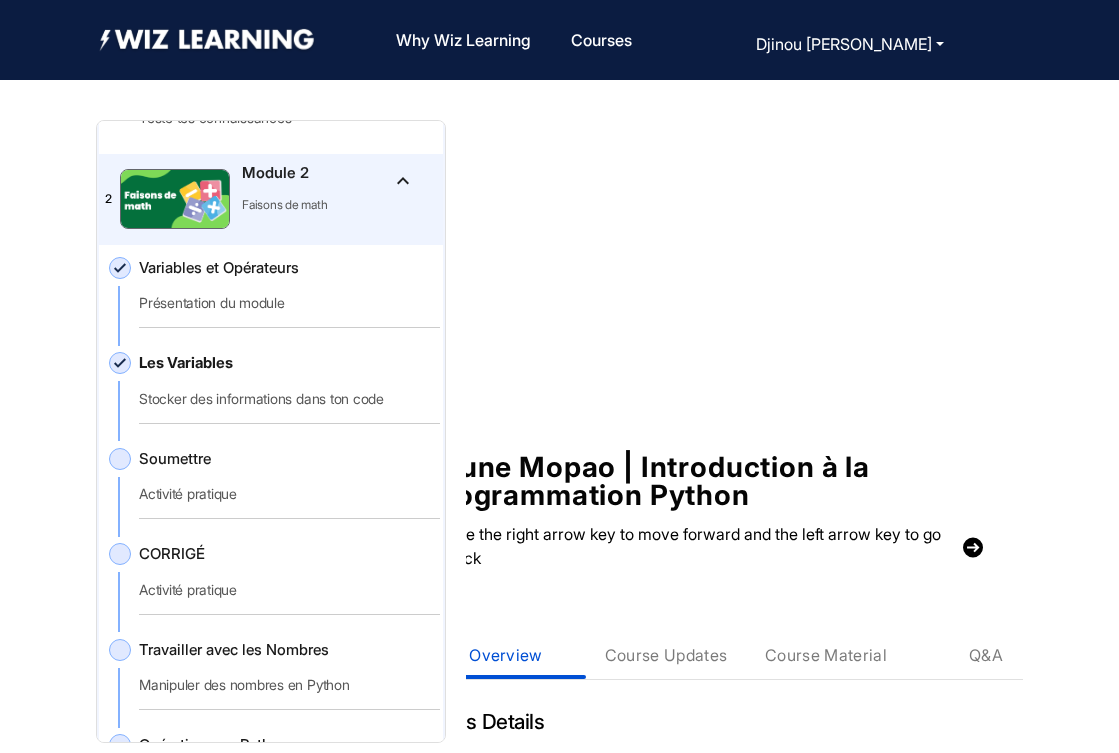 click on "Les Variables   Stocker des informations dans ton code" 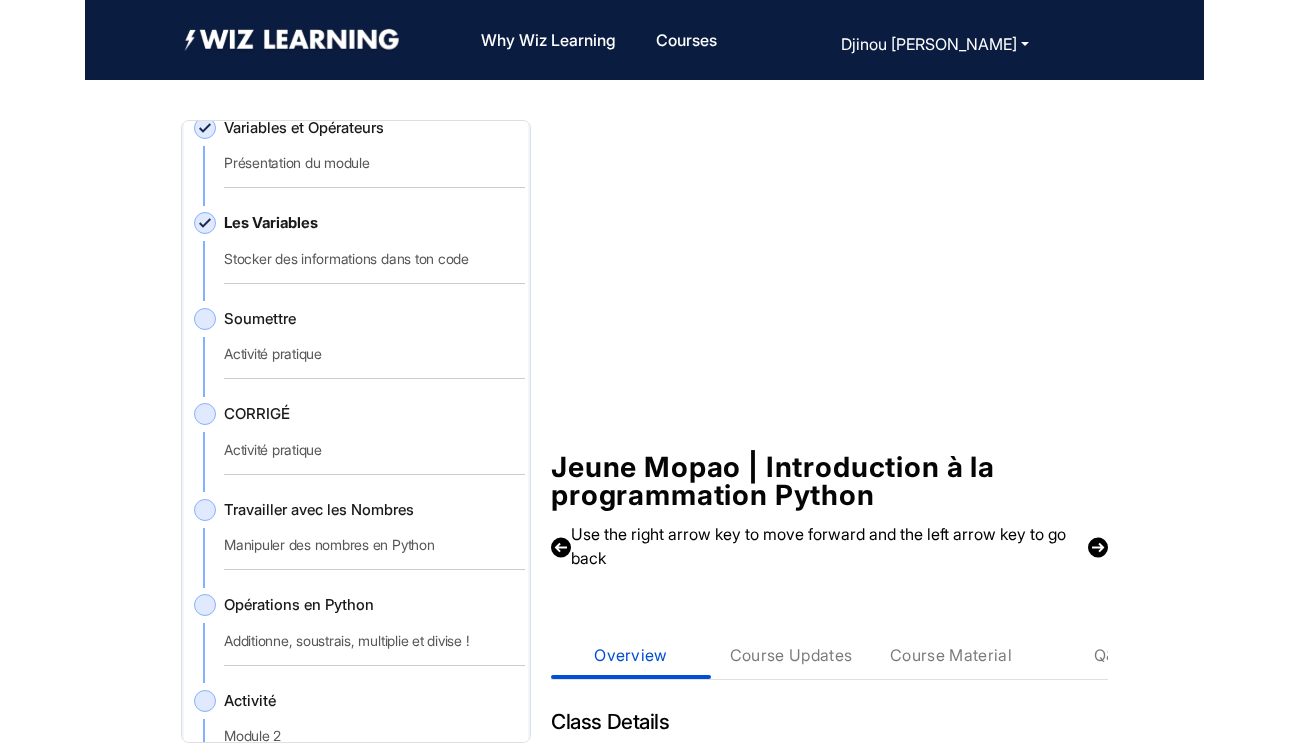 scroll, scrollTop: 1093, scrollLeft: 0, axis: vertical 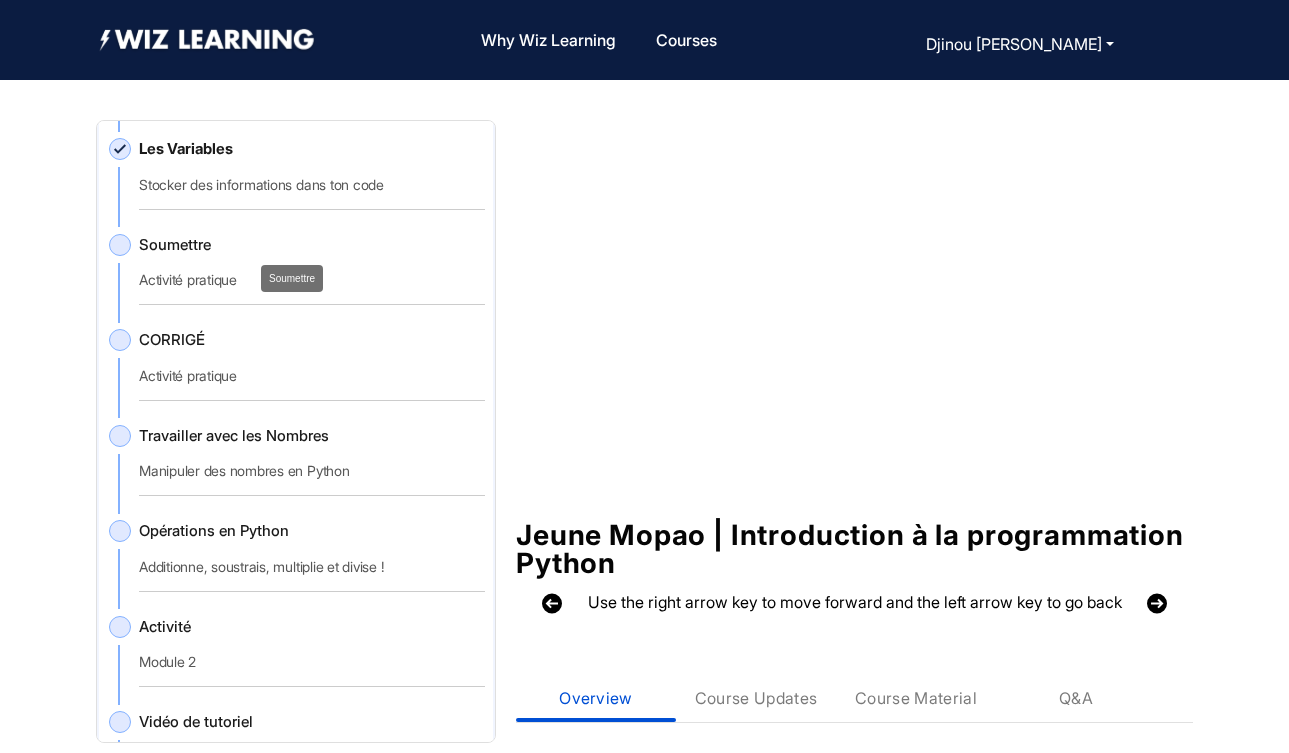 click on "Soumettre" 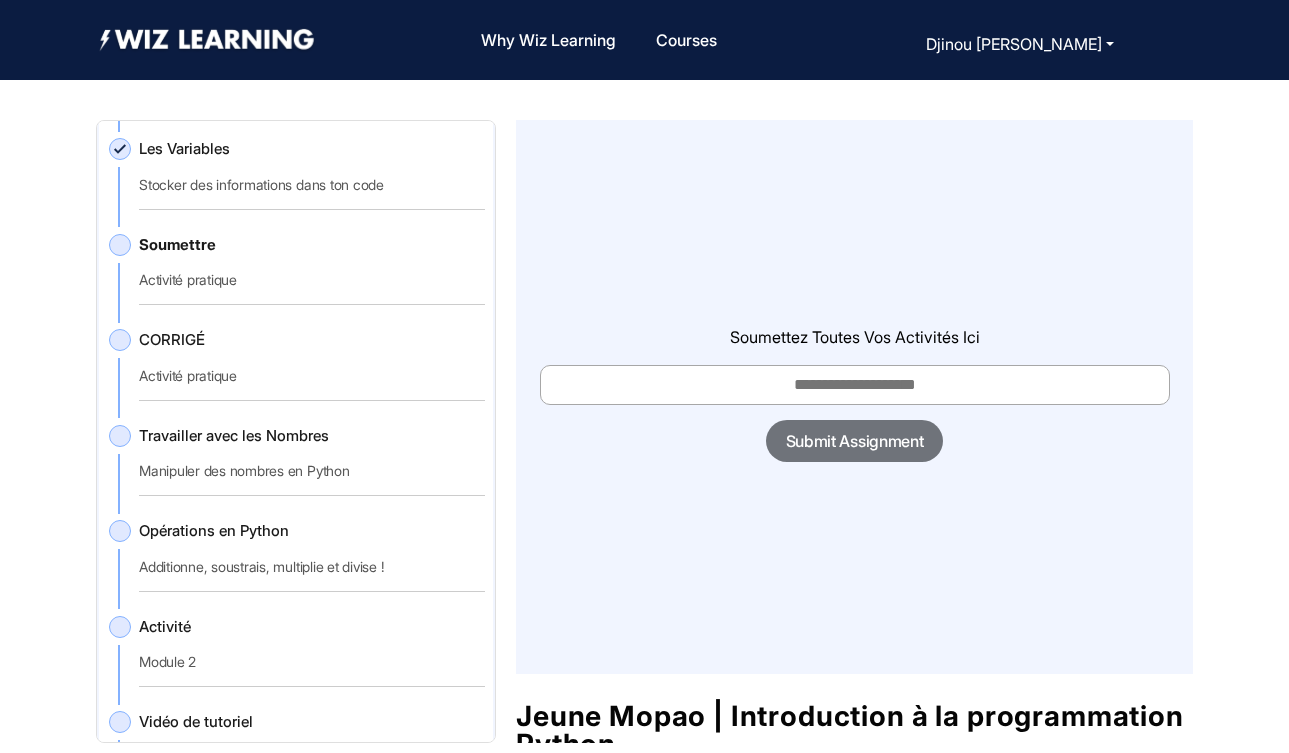 scroll, scrollTop: 192, scrollLeft: 0, axis: vertical 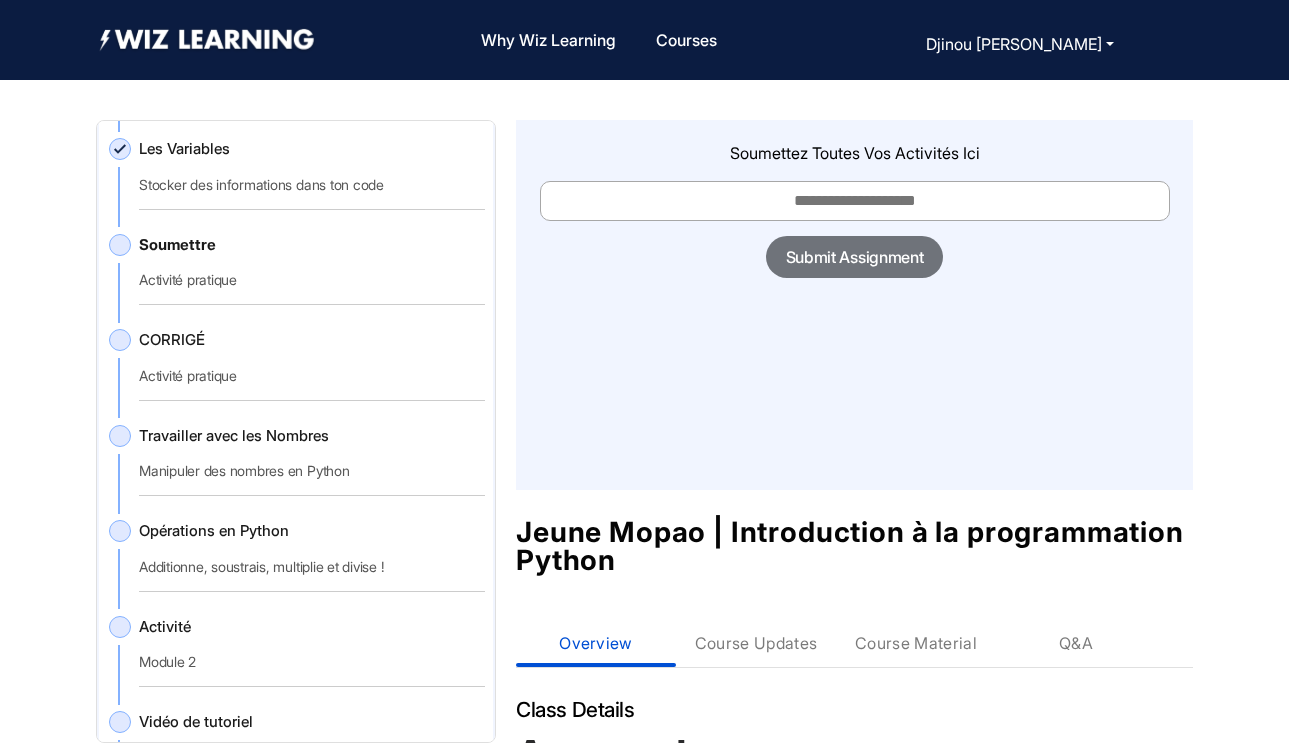 click at bounding box center [855, 201] 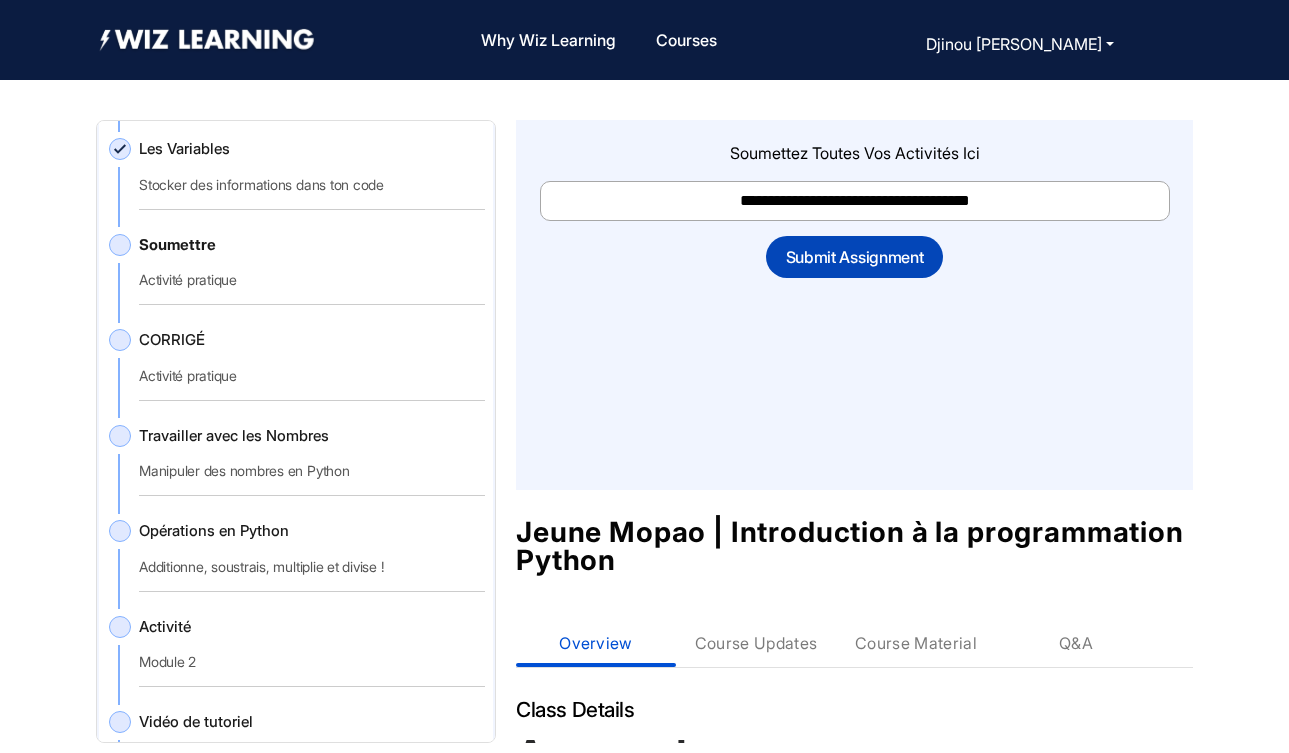 type on "**********" 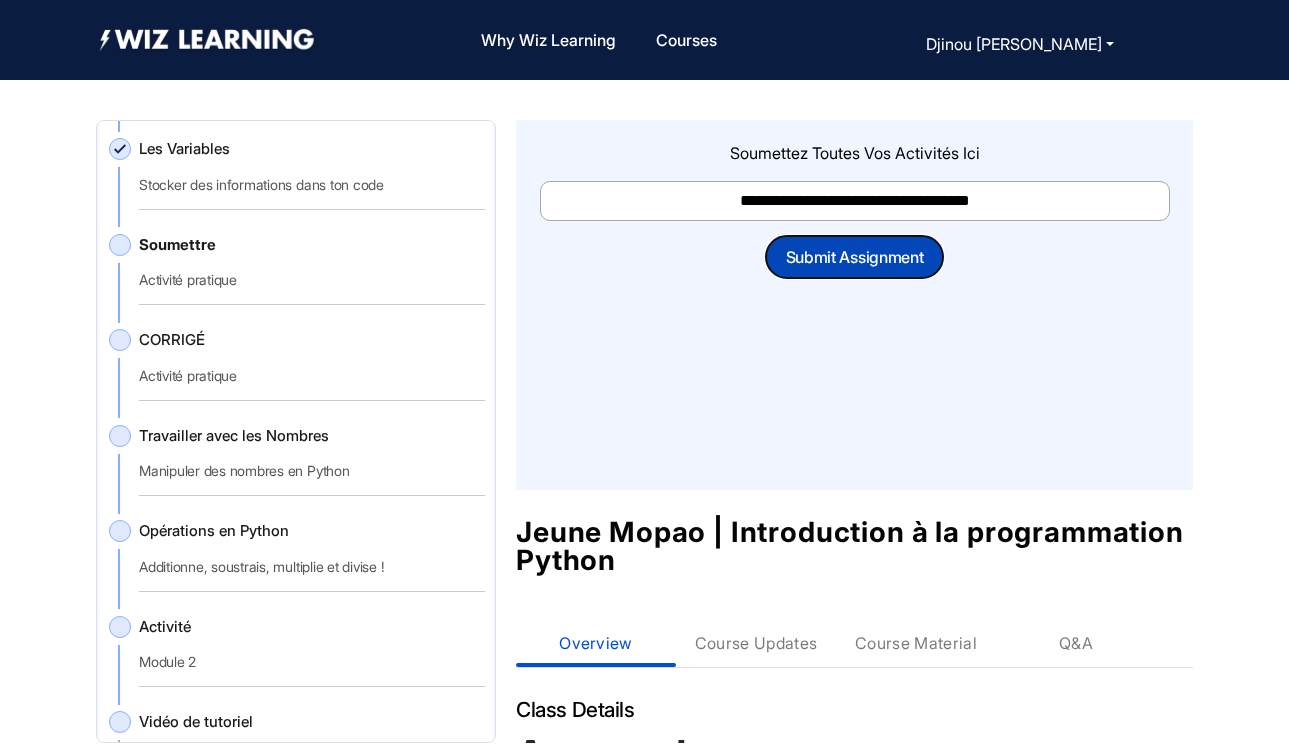 click on "Submit Assignment" at bounding box center (855, 257) 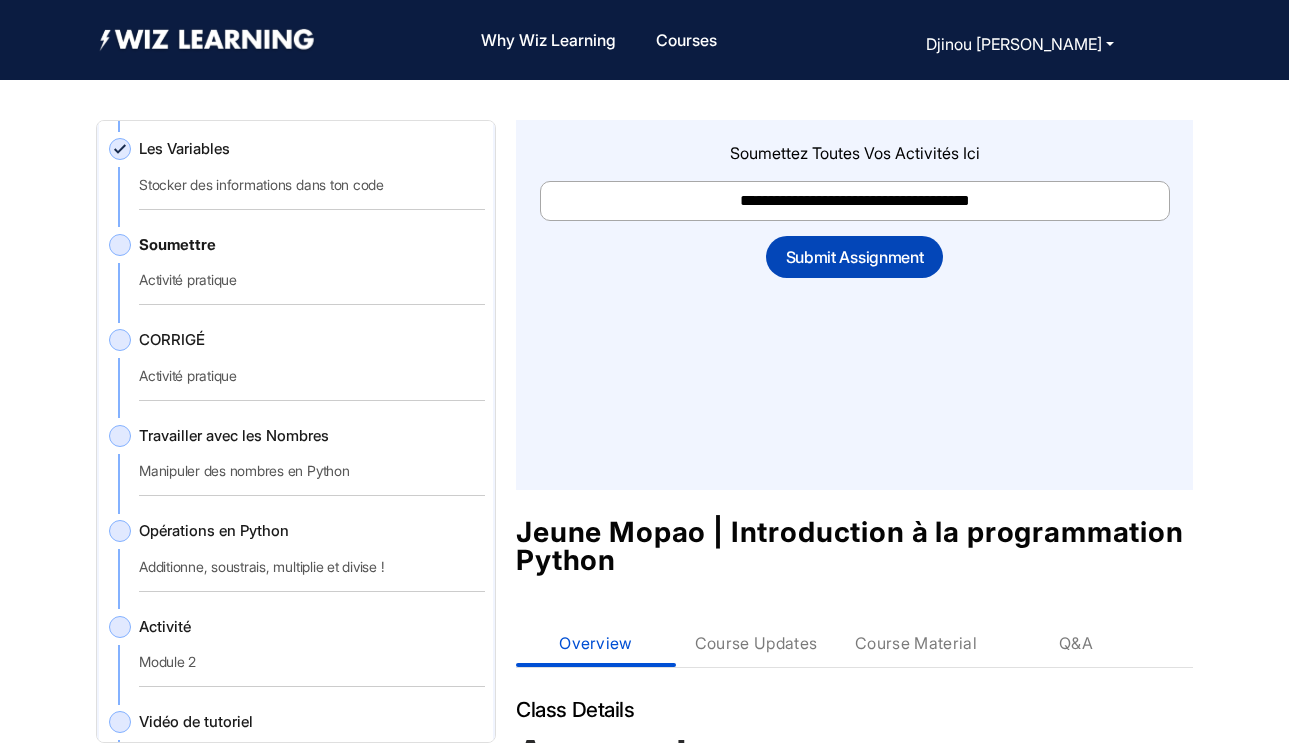 scroll, scrollTop: 220, scrollLeft: 0, axis: vertical 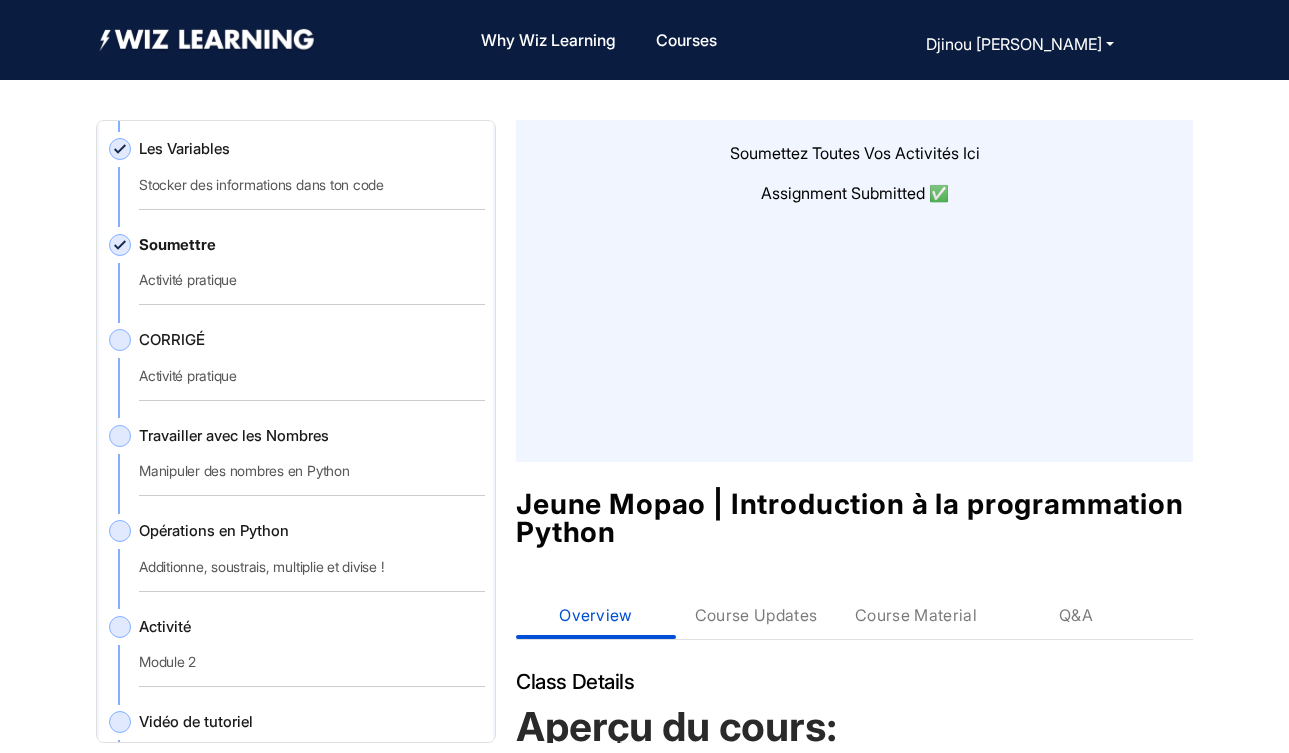 click on "Travailler avec les Nombres   Manipuler des nombres en Python" 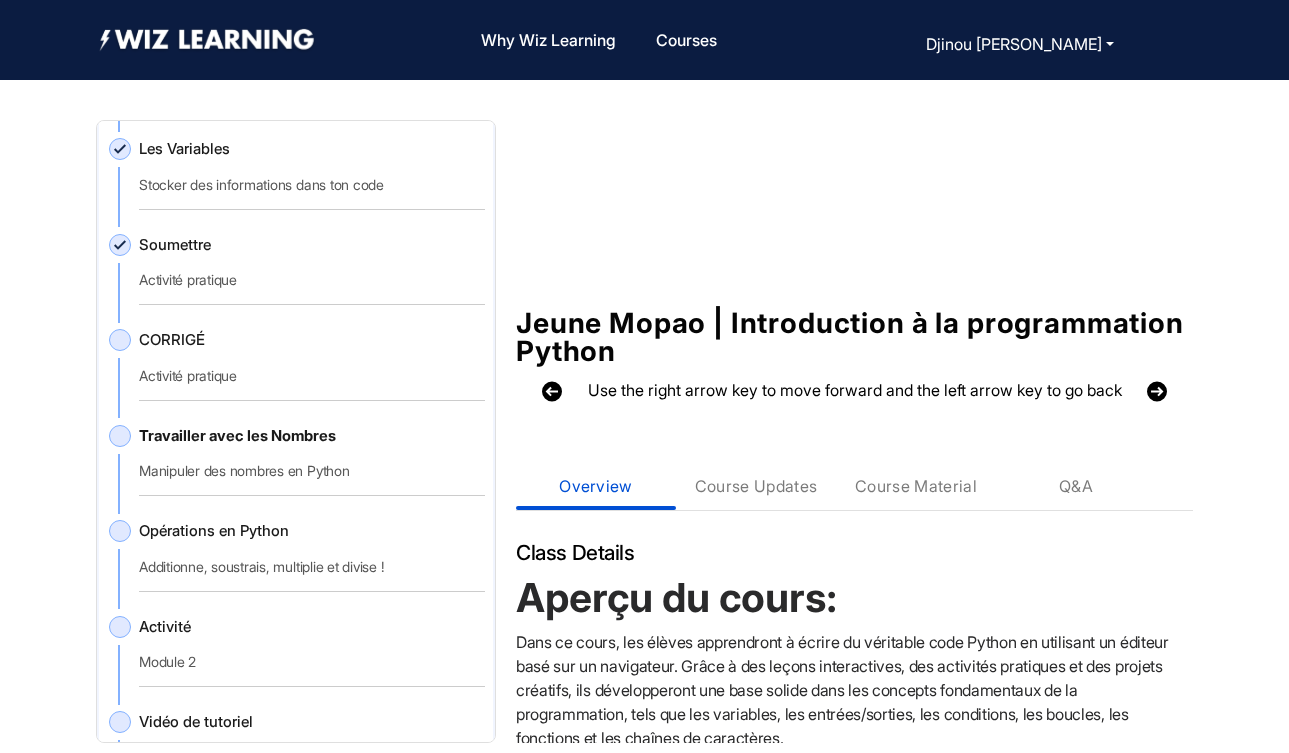 scroll, scrollTop: 36, scrollLeft: 0, axis: vertical 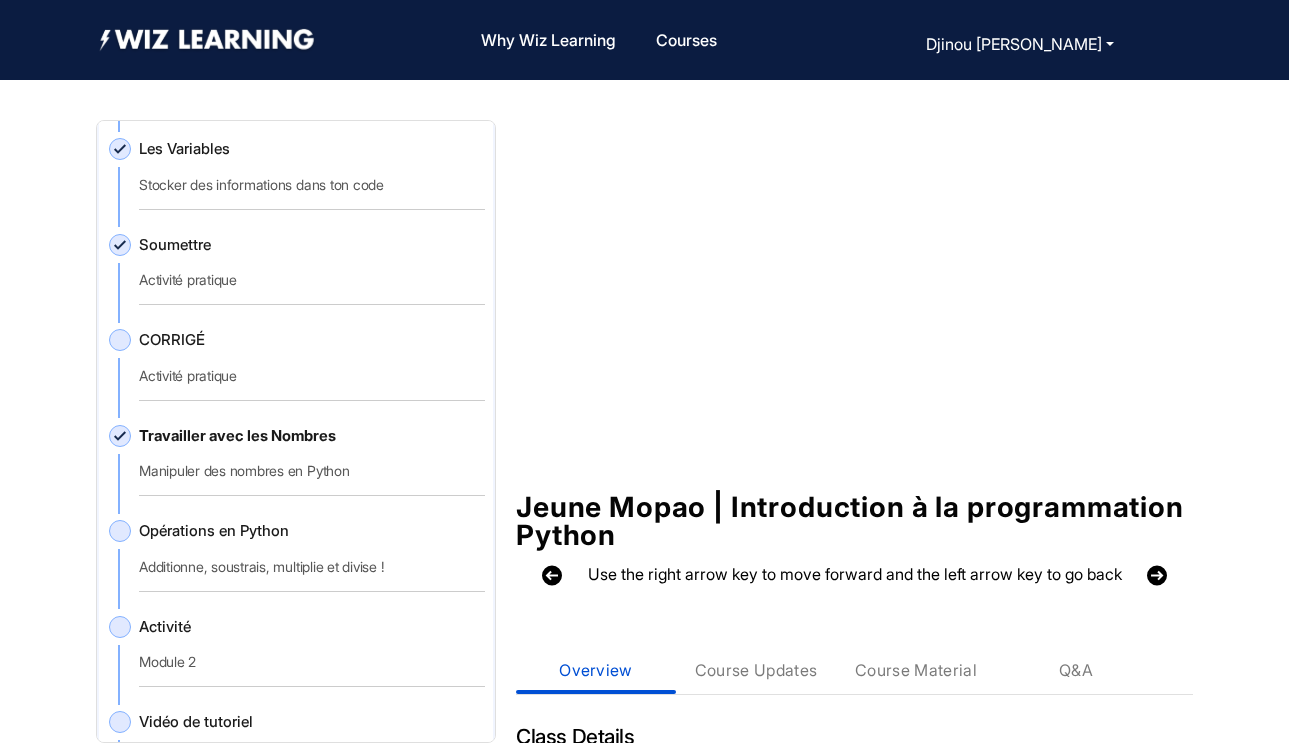 click on "Opérations en Python   Additionne, soustrais, multiplie et divise !" 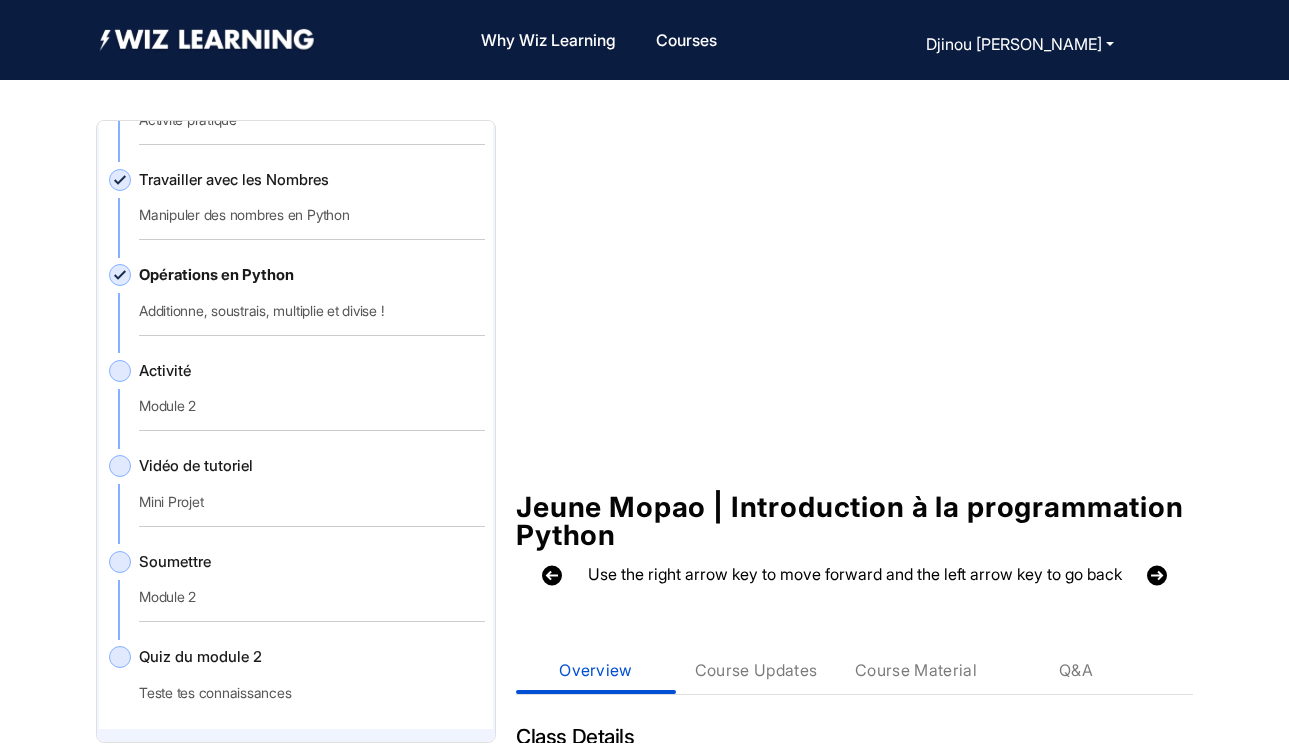 scroll, scrollTop: 1433, scrollLeft: 0, axis: vertical 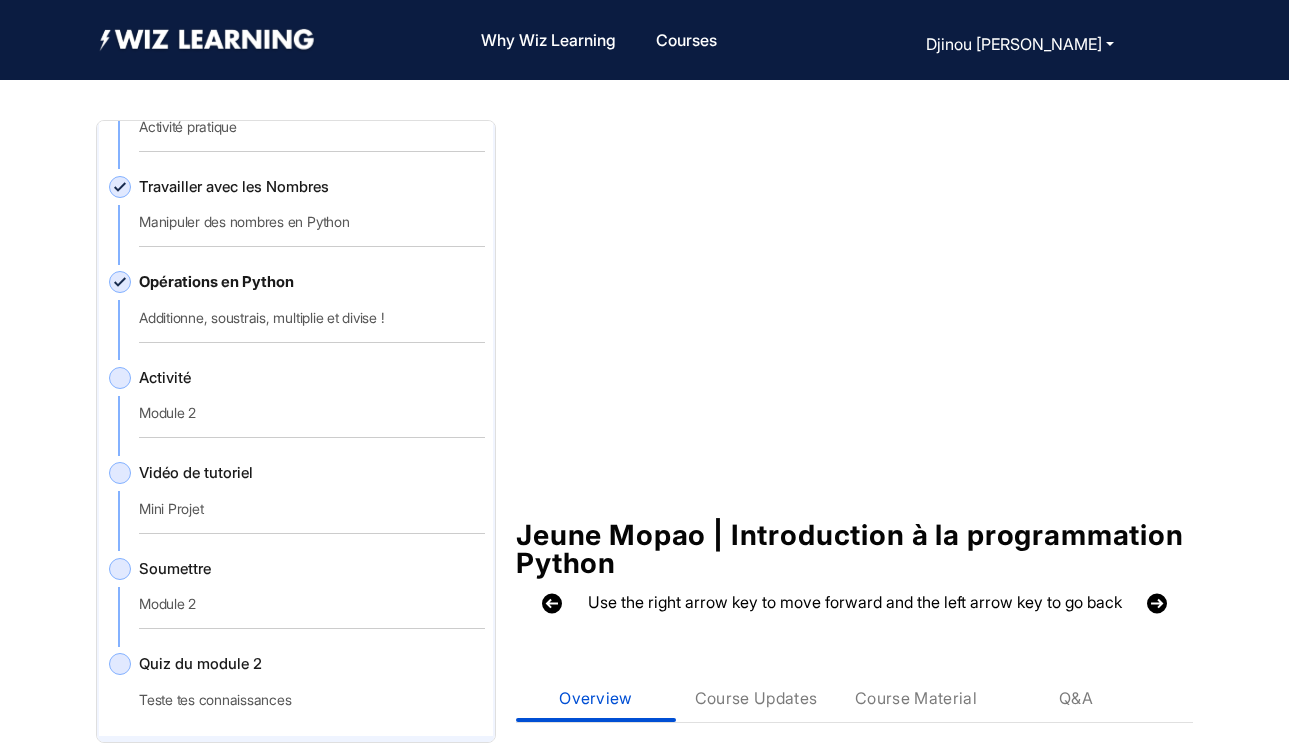 click on "Travailler avec les Nombres   Manipuler des nombres en Python" 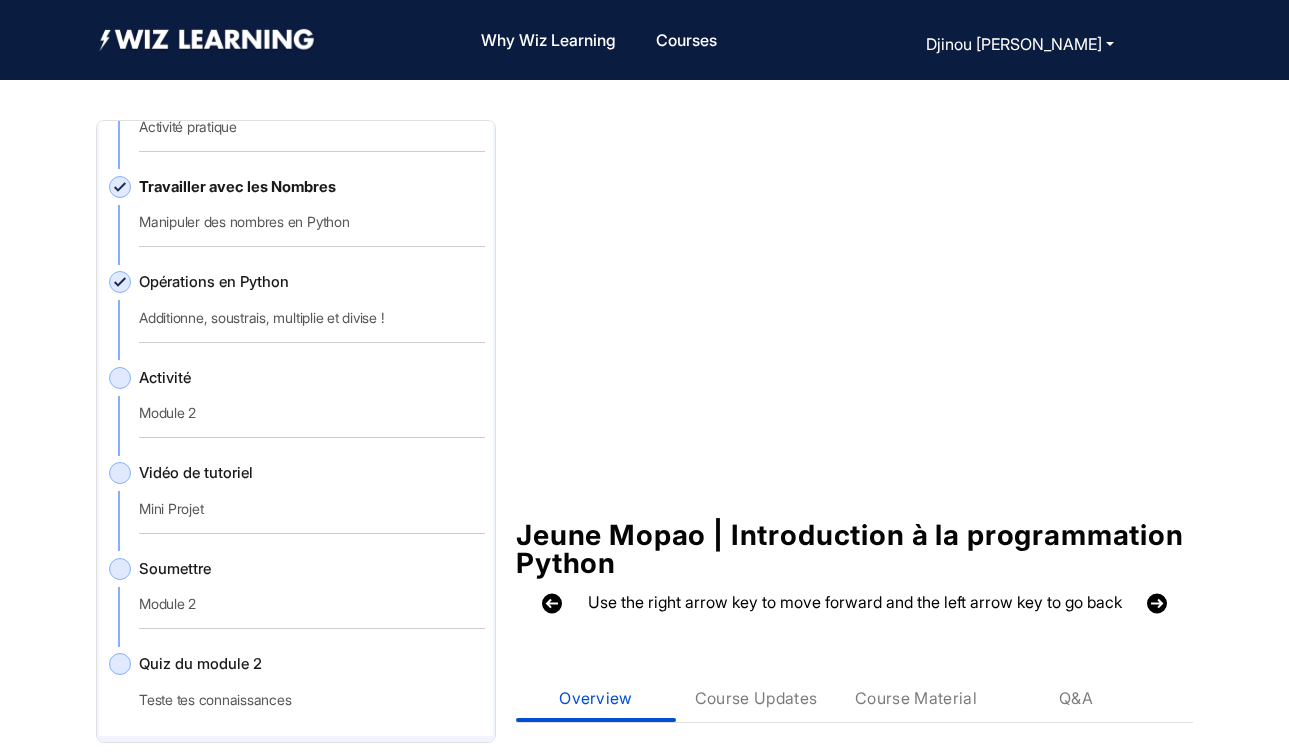 click on "Opérations en Python   Additionne, soustrais, multiplie et divise !" 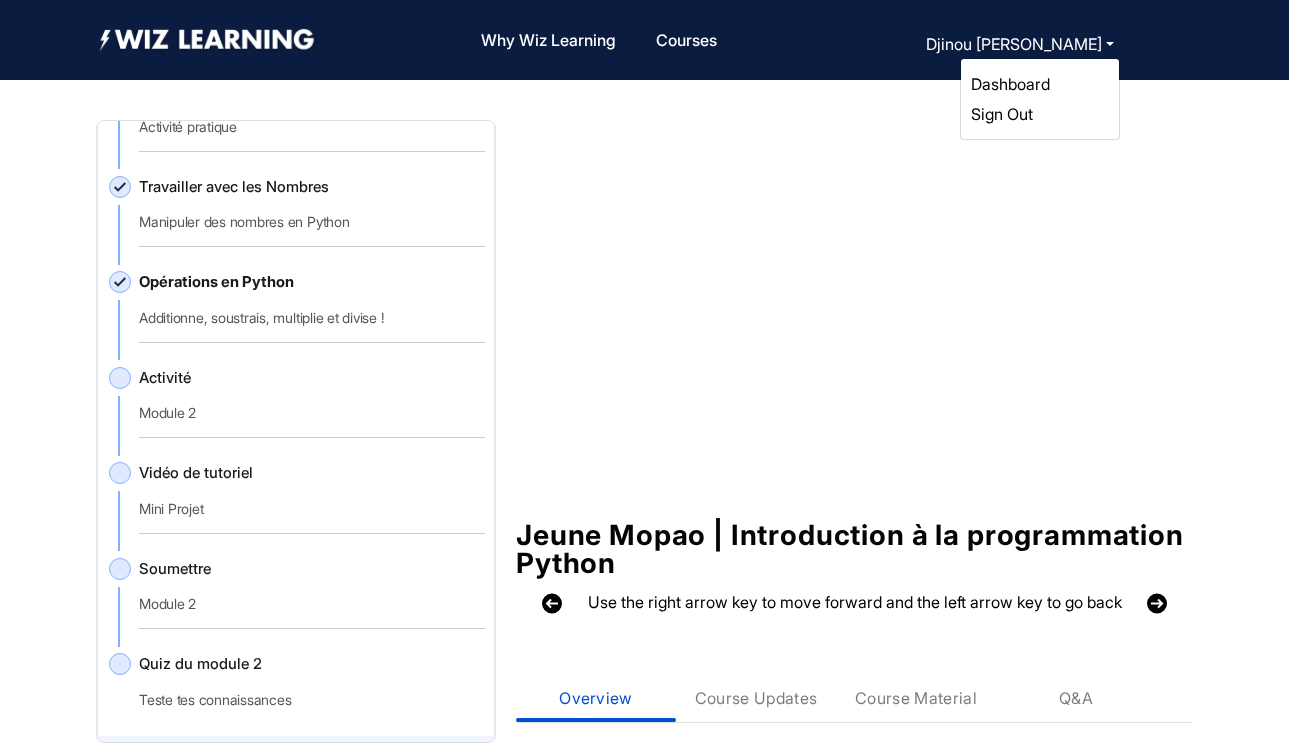 click on "Sign Out" at bounding box center (1002, 114) 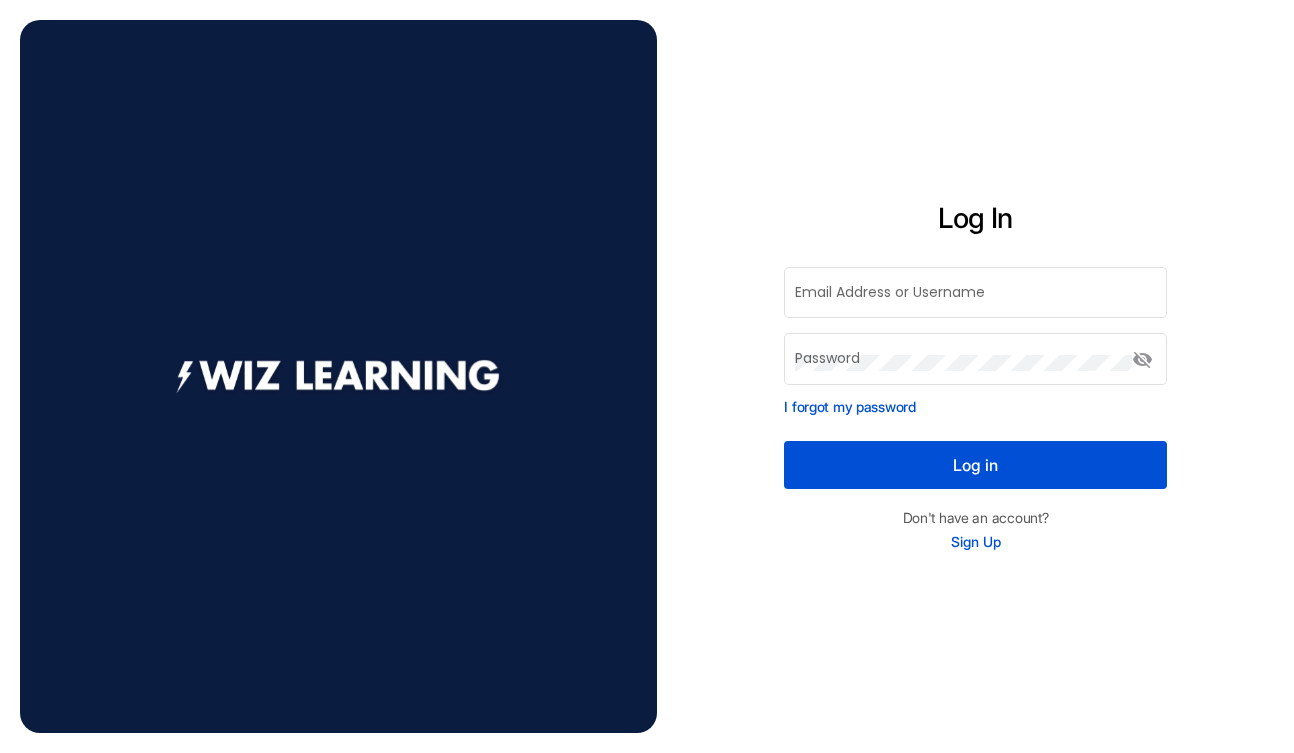 type on "**********" 